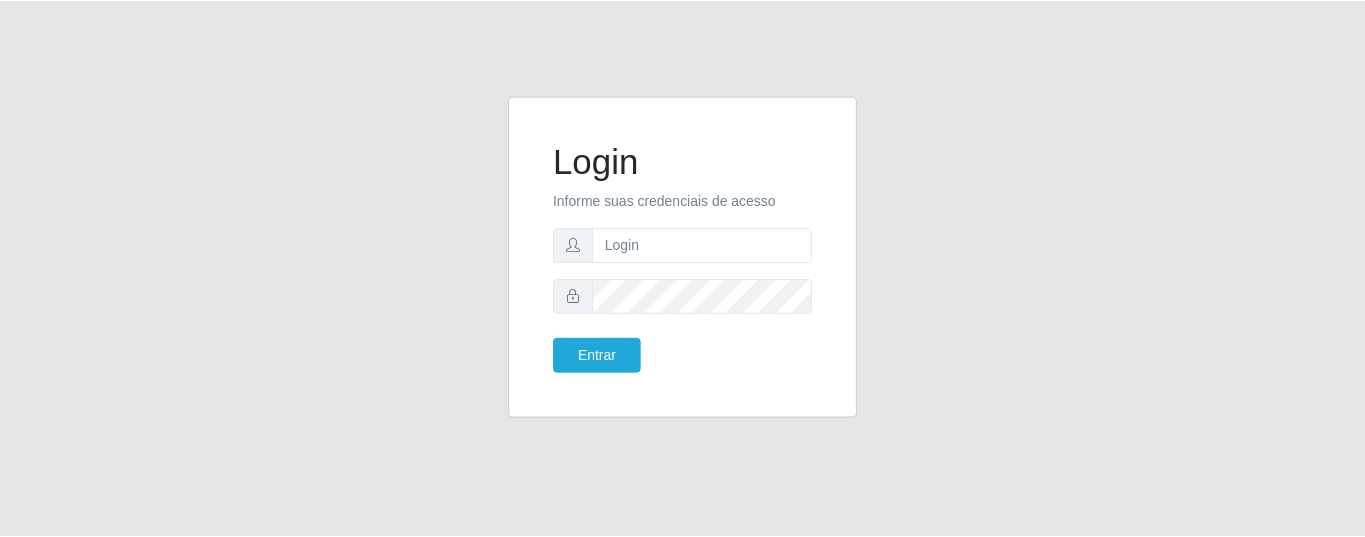 scroll, scrollTop: 0, scrollLeft: 0, axis: both 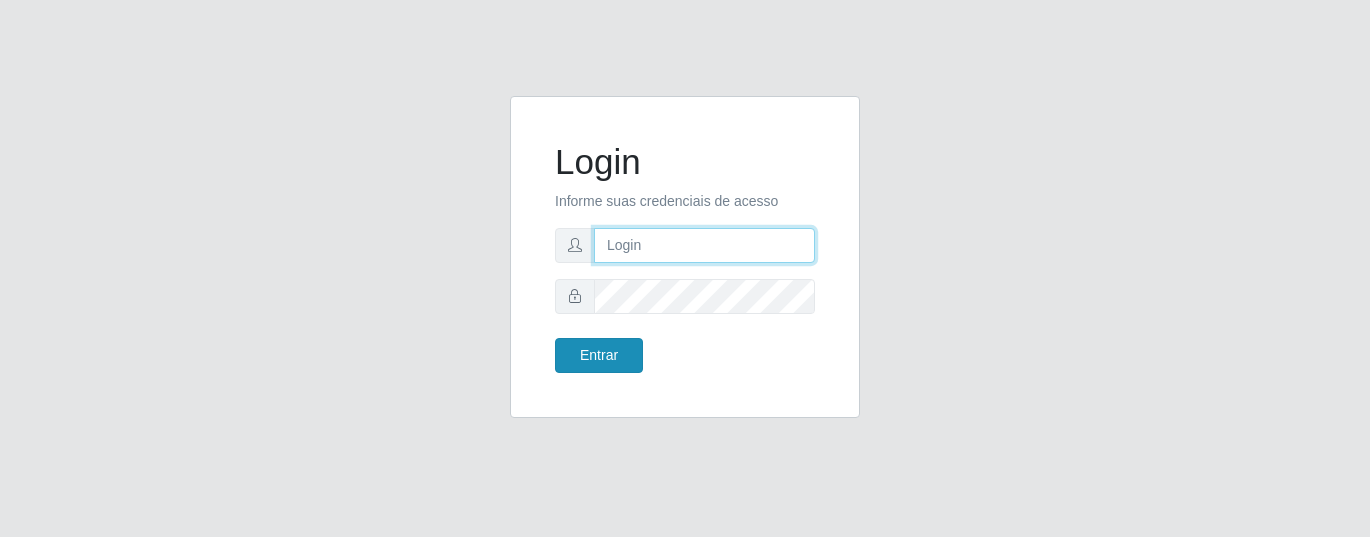 type on "[EMAIL]" 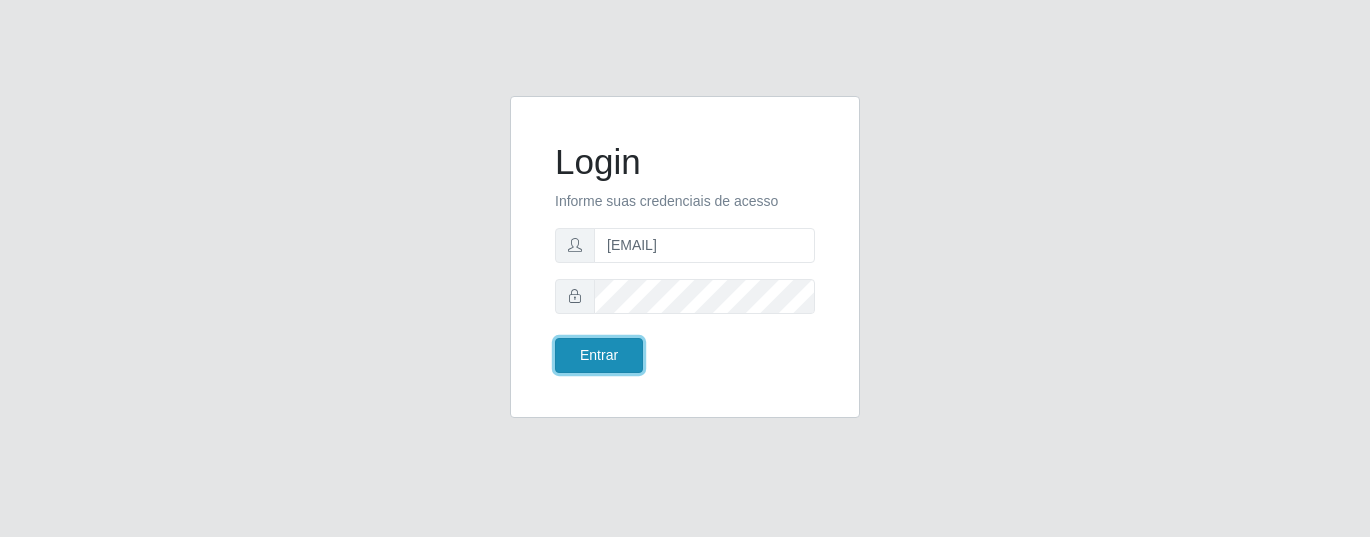 drag, startPoint x: 587, startPoint y: 345, endPoint x: 565, endPoint y: 329, distance: 27.202942 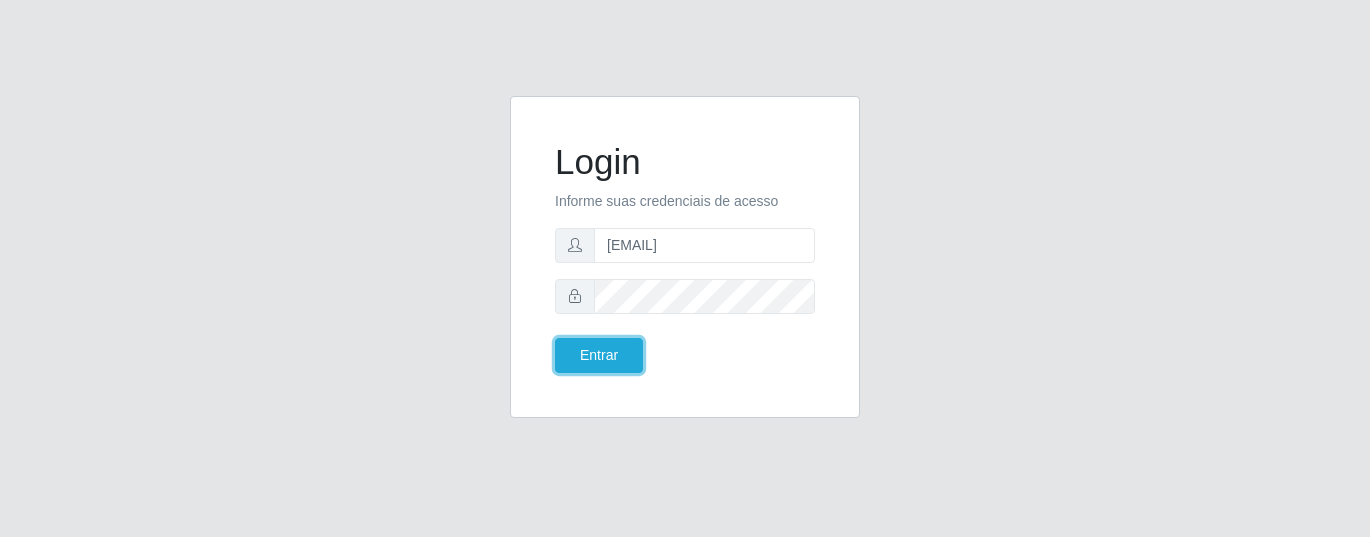 click on "Entrar" at bounding box center [599, 355] 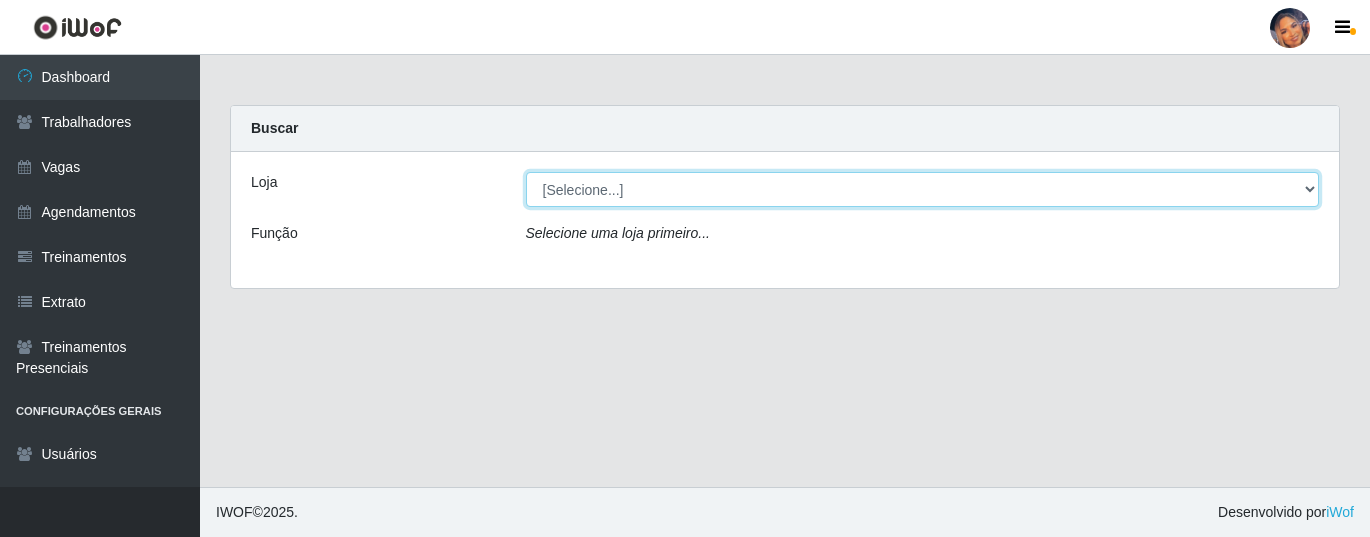 drag, startPoint x: 800, startPoint y: 180, endPoint x: 804, endPoint y: 205, distance: 25.317978 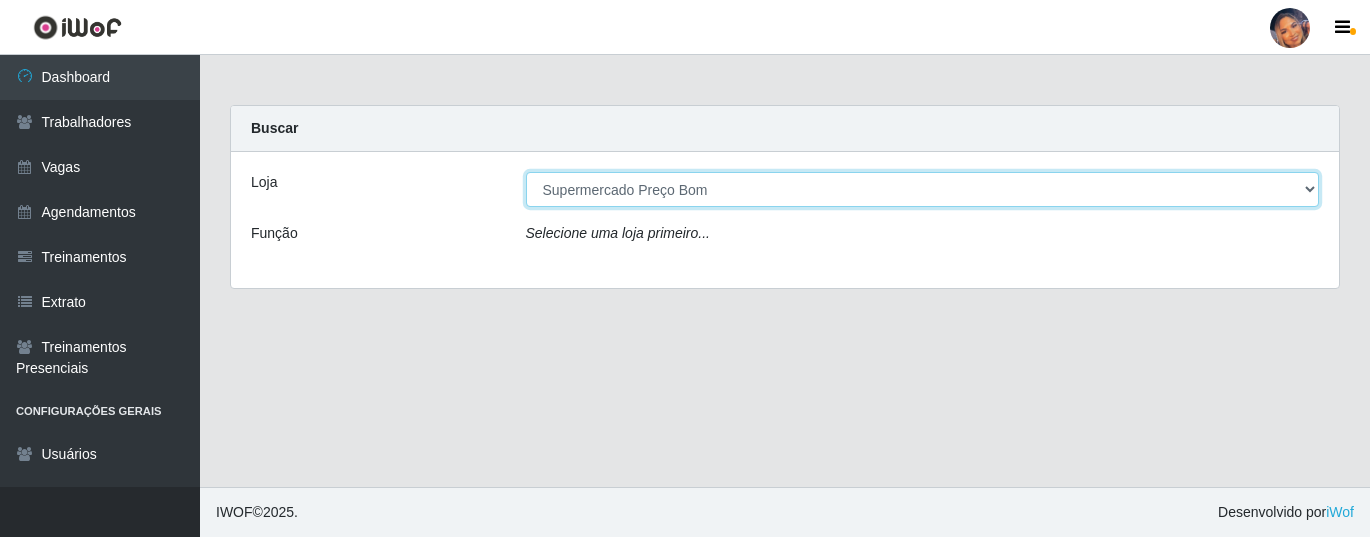click on "[Selecione...] Supermercado Preço Bom" at bounding box center [923, 189] 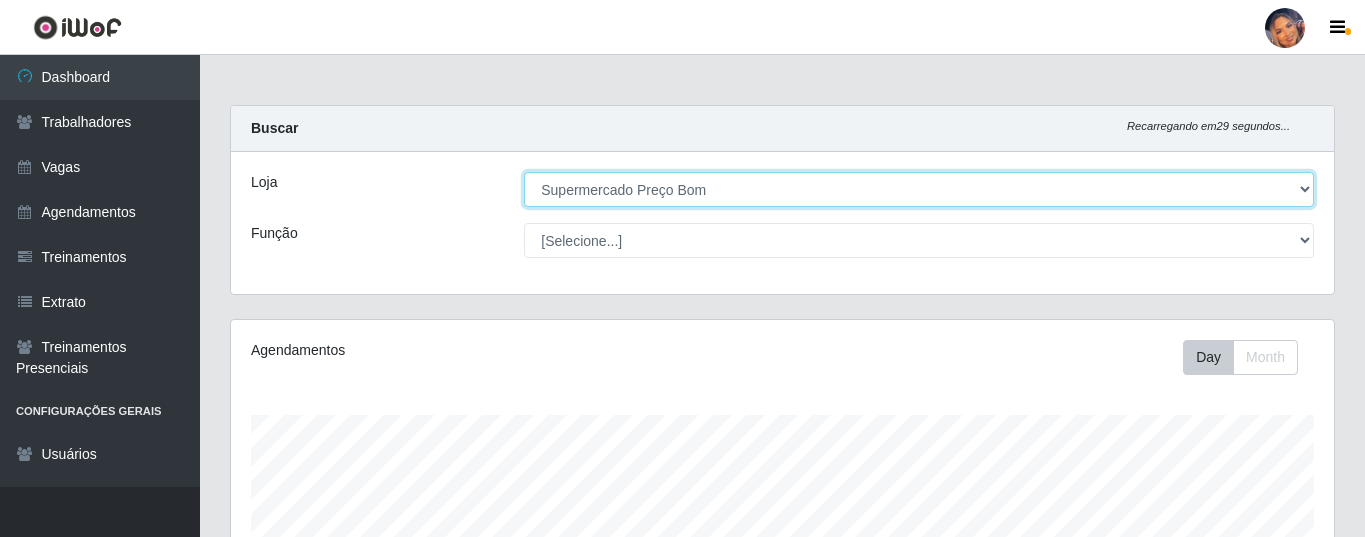 scroll, scrollTop: 999585, scrollLeft: 998897, axis: both 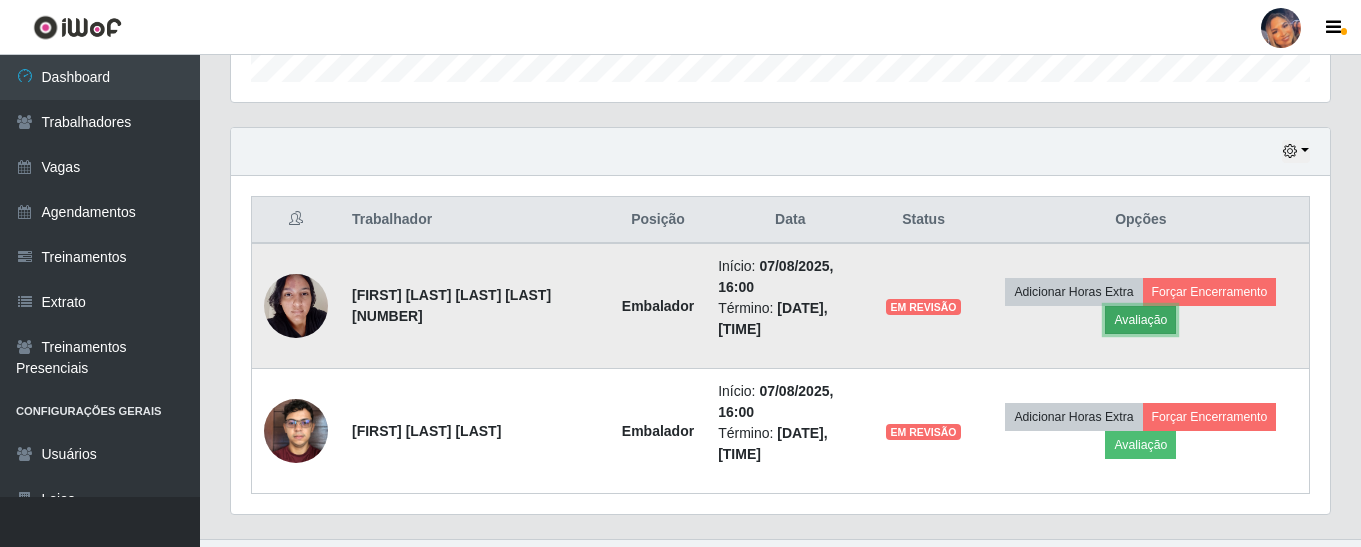 click on "Avaliação" at bounding box center [1140, 320] 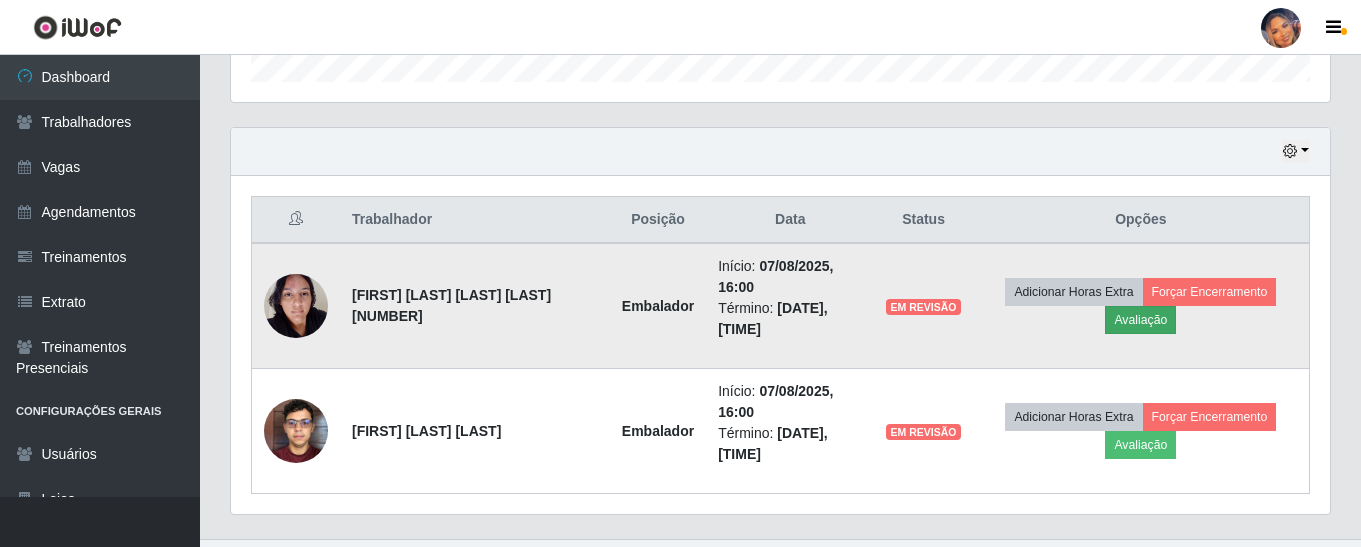scroll, scrollTop: 999585, scrollLeft: 998911, axis: both 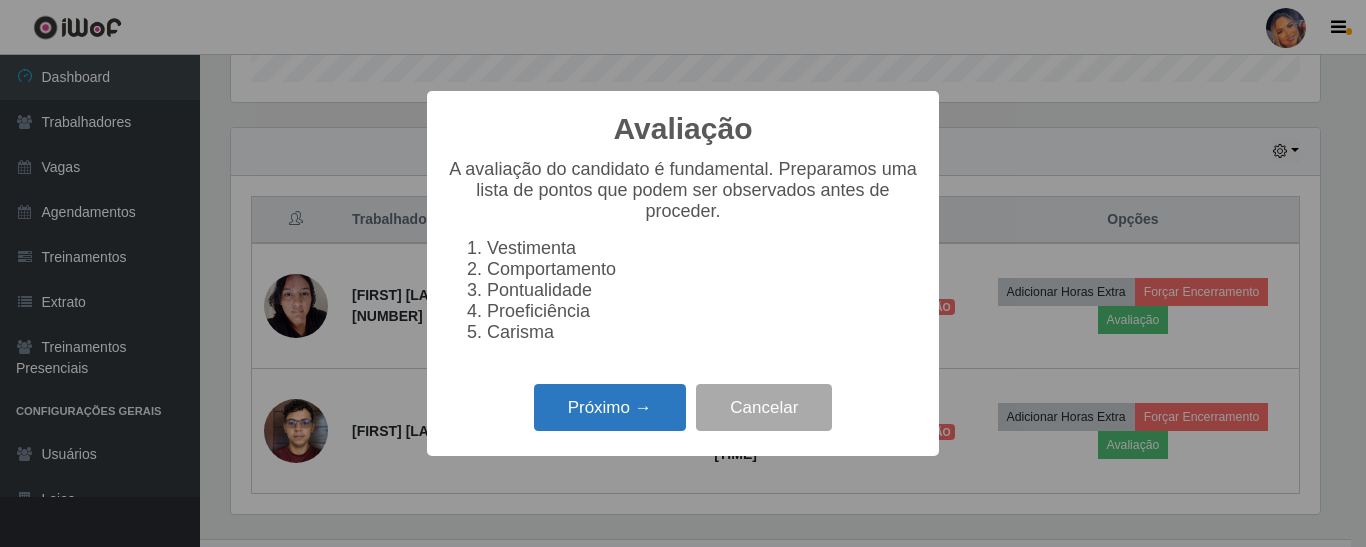 click on "Próximo →" at bounding box center [610, 407] 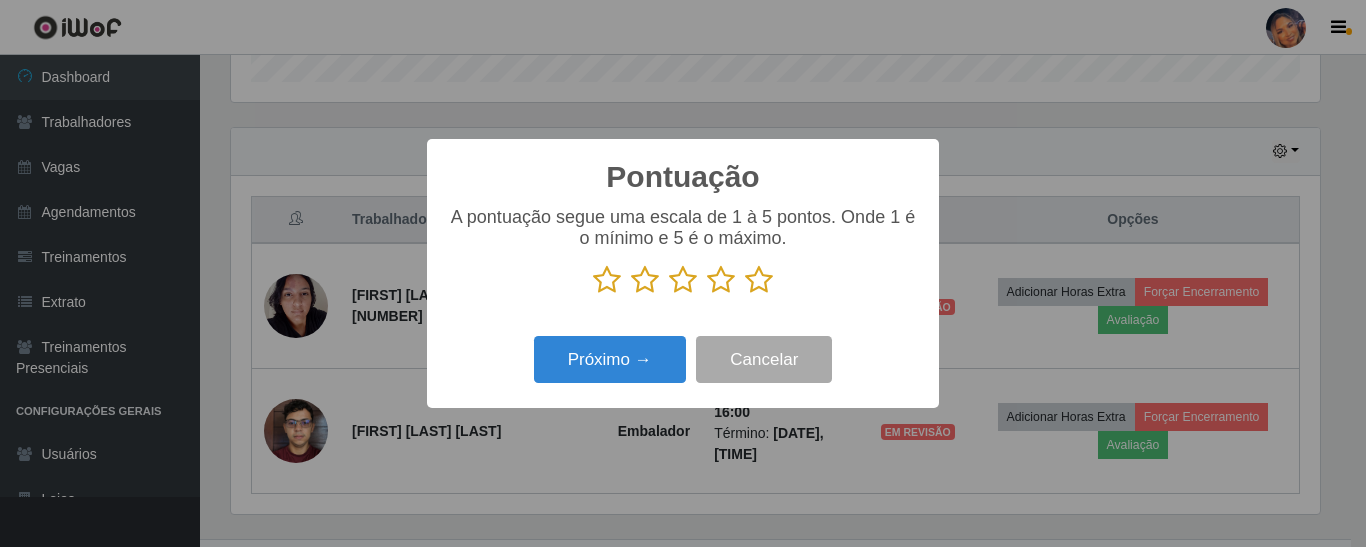 scroll, scrollTop: 999585, scrollLeft: 998911, axis: both 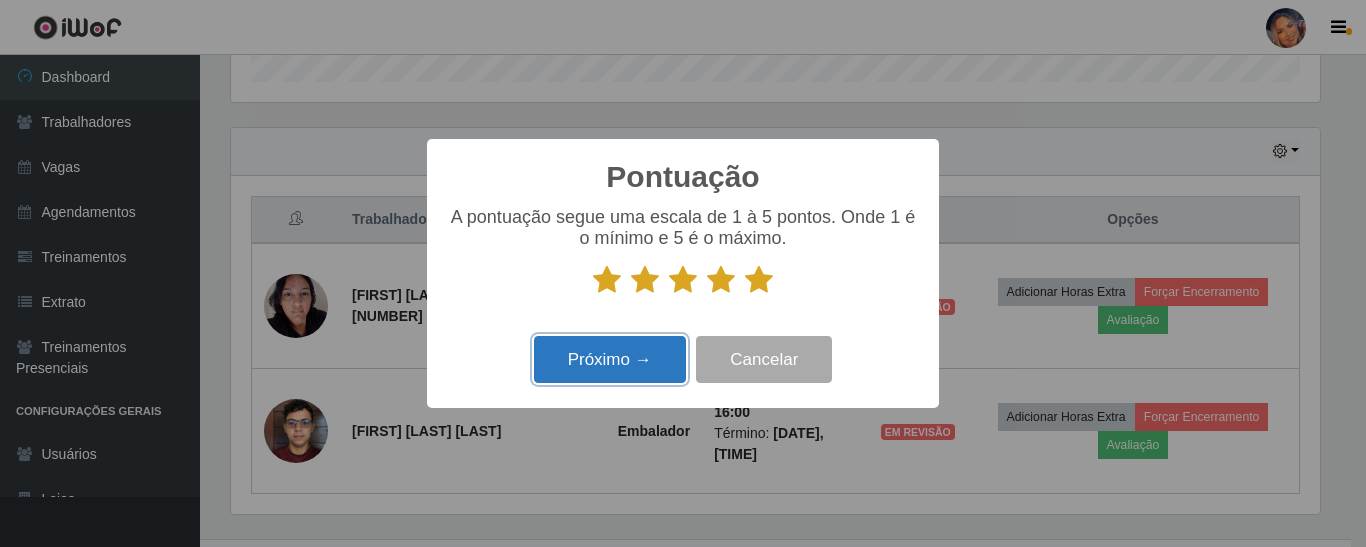 click on "Próximo →" at bounding box center (610, 359) 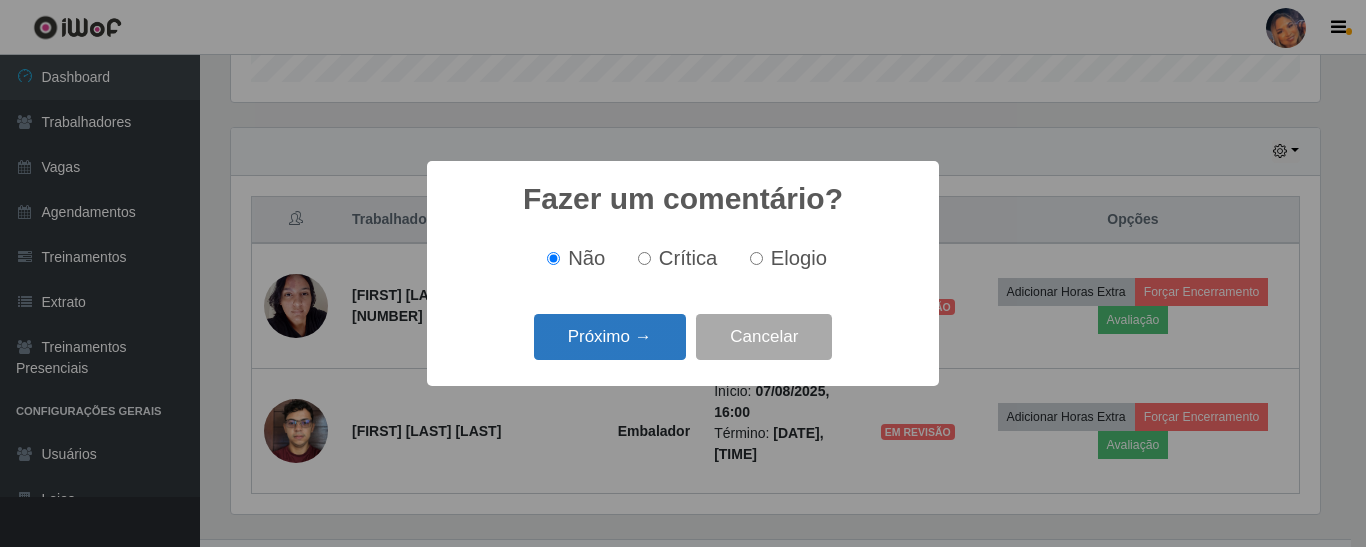 click on "Próximo →" at bounding box center (610, 337) 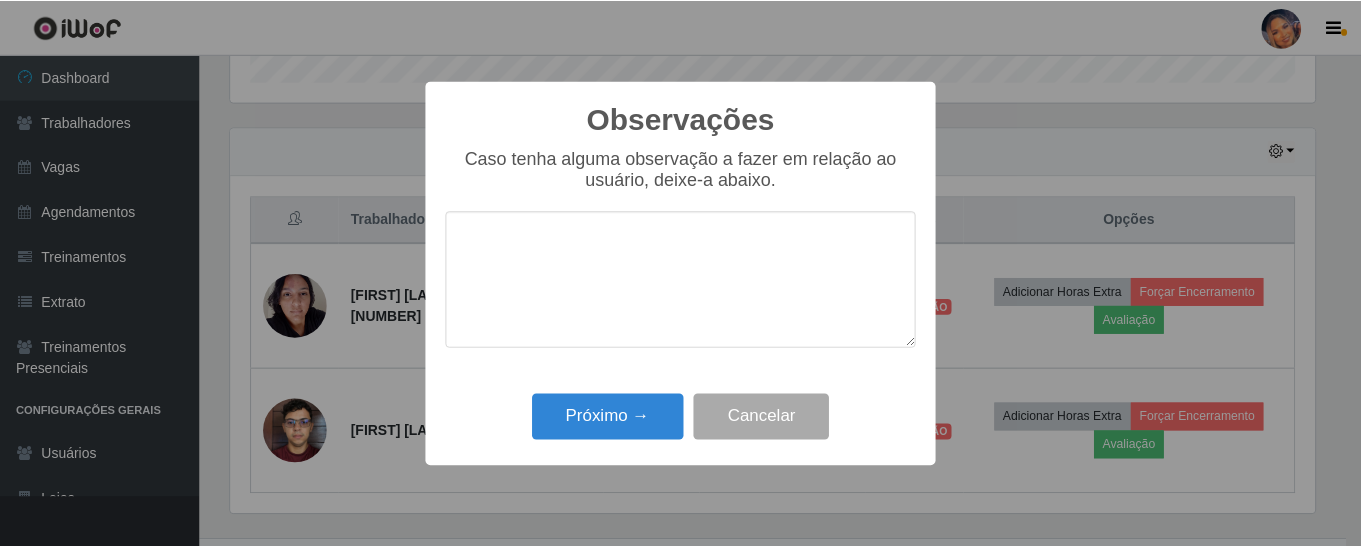 scroll, scrollTop: 999585, scrollLeft: 998911, axis: both 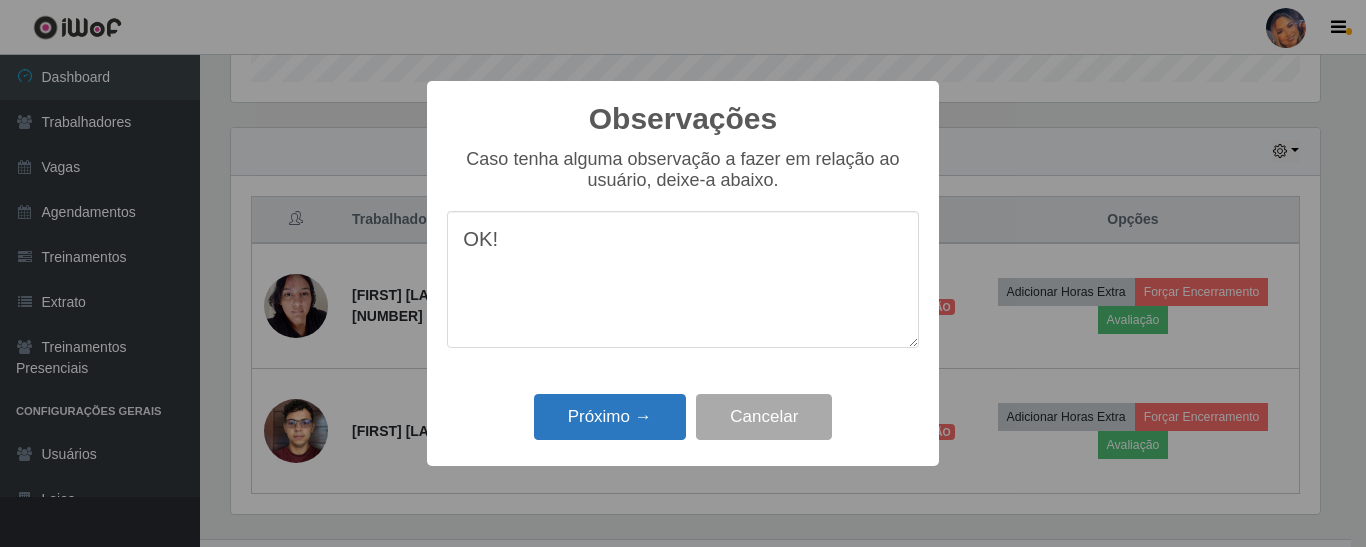 type on "OK!" 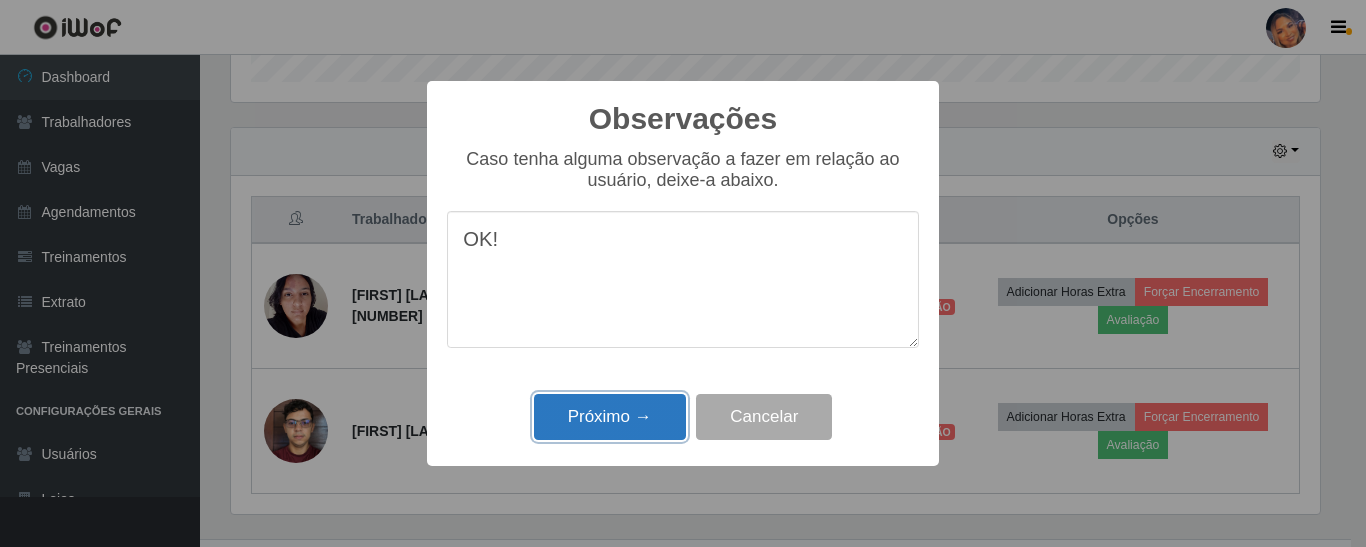 click on "Próximo →" at bounding box center [610, 417] 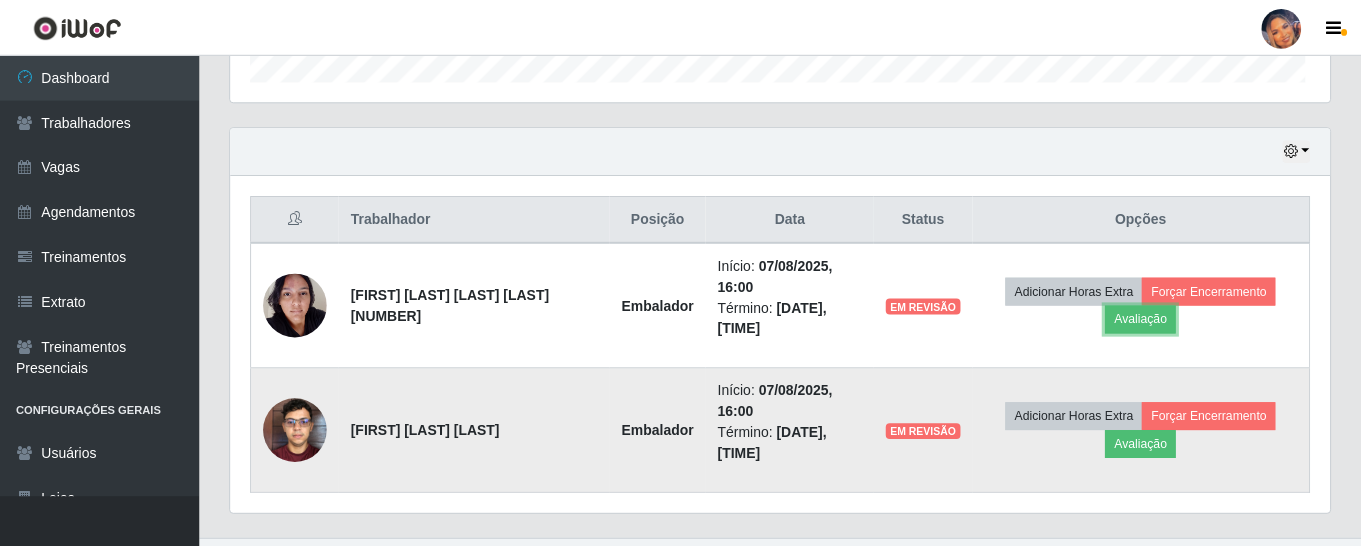 scroll, scrollTop: 999585, scrollLeft: 998901, axis: both 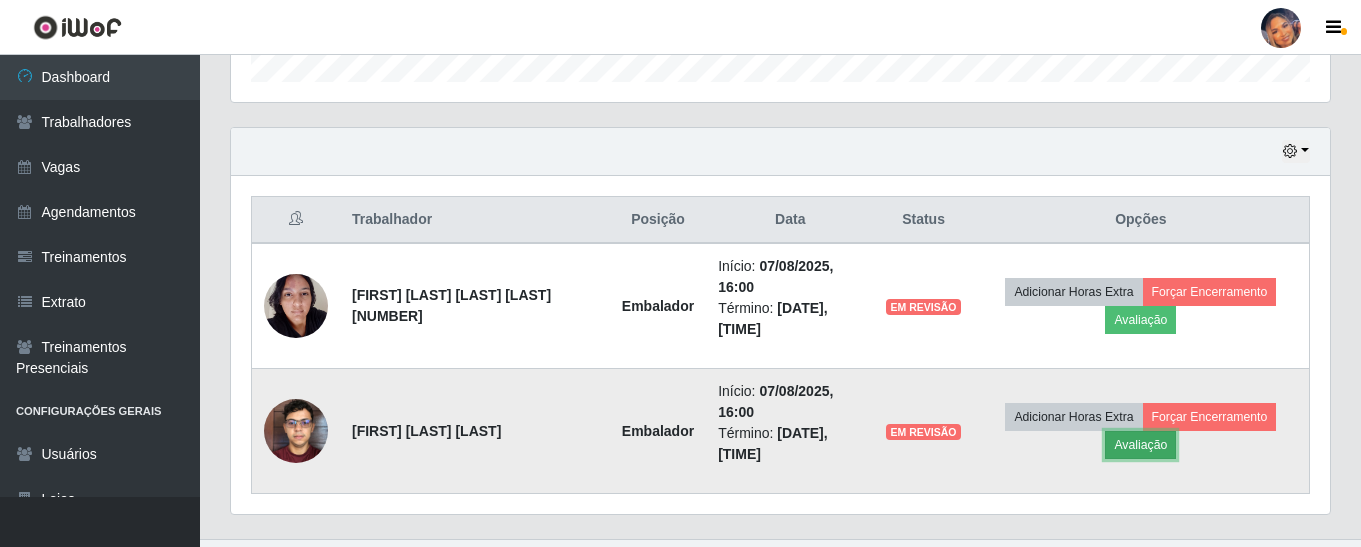 click on "Avaliação" at bounding box center [1140, 445] 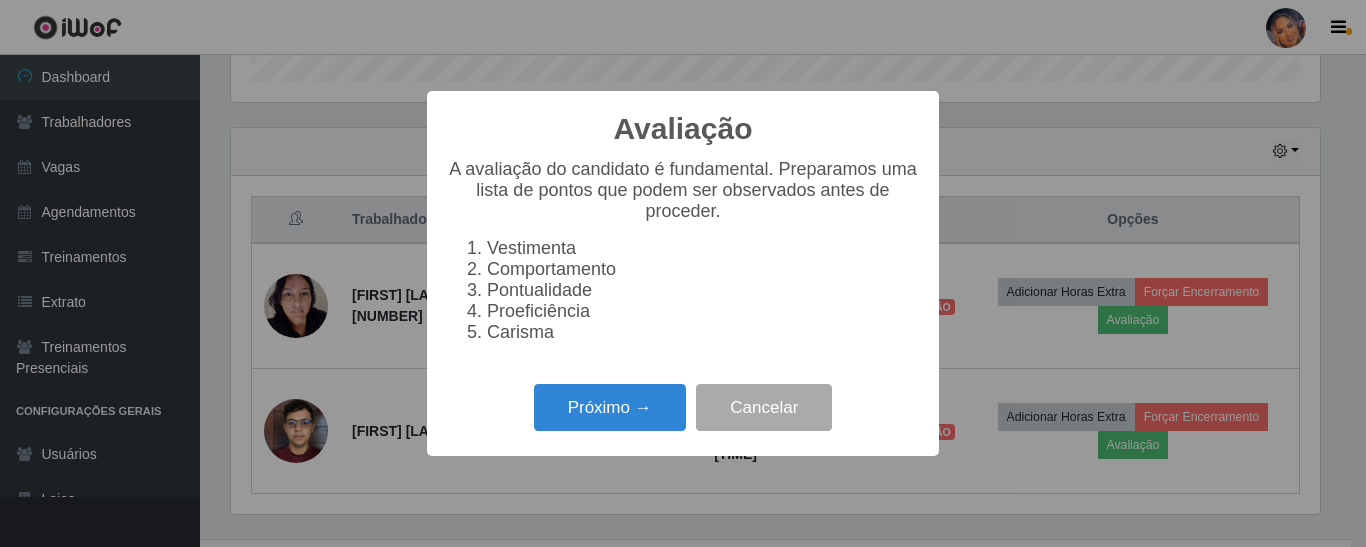 scroll, scrollTop: 999585, scrollLeft: 998911, axis: both 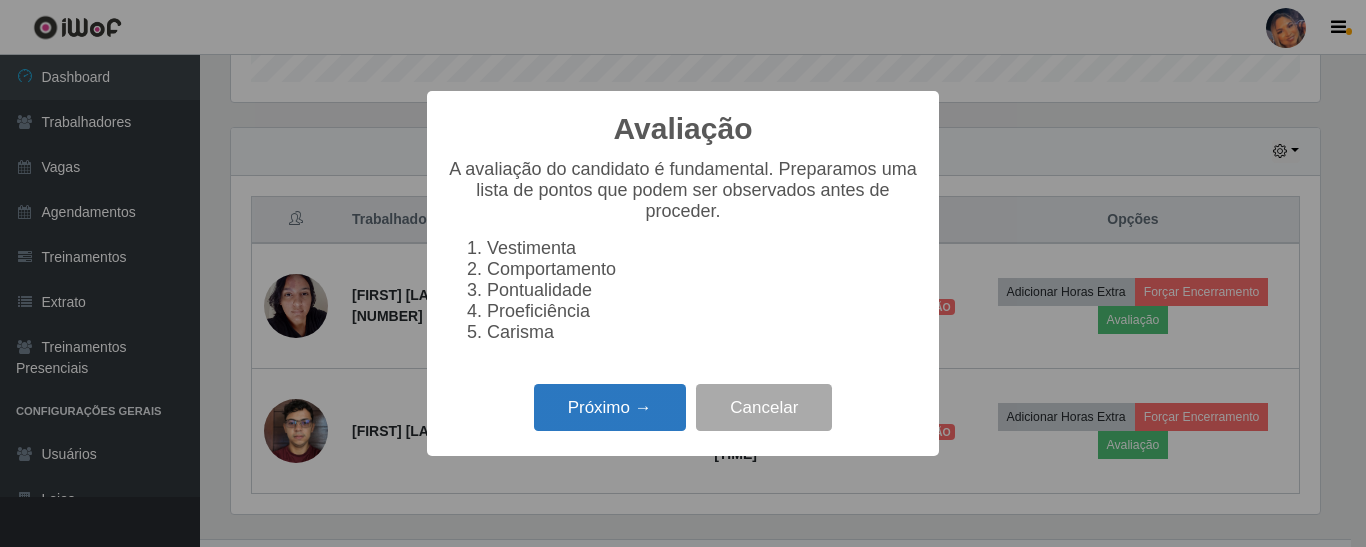 click on "Próximo →" at bounding box center (610, 407) 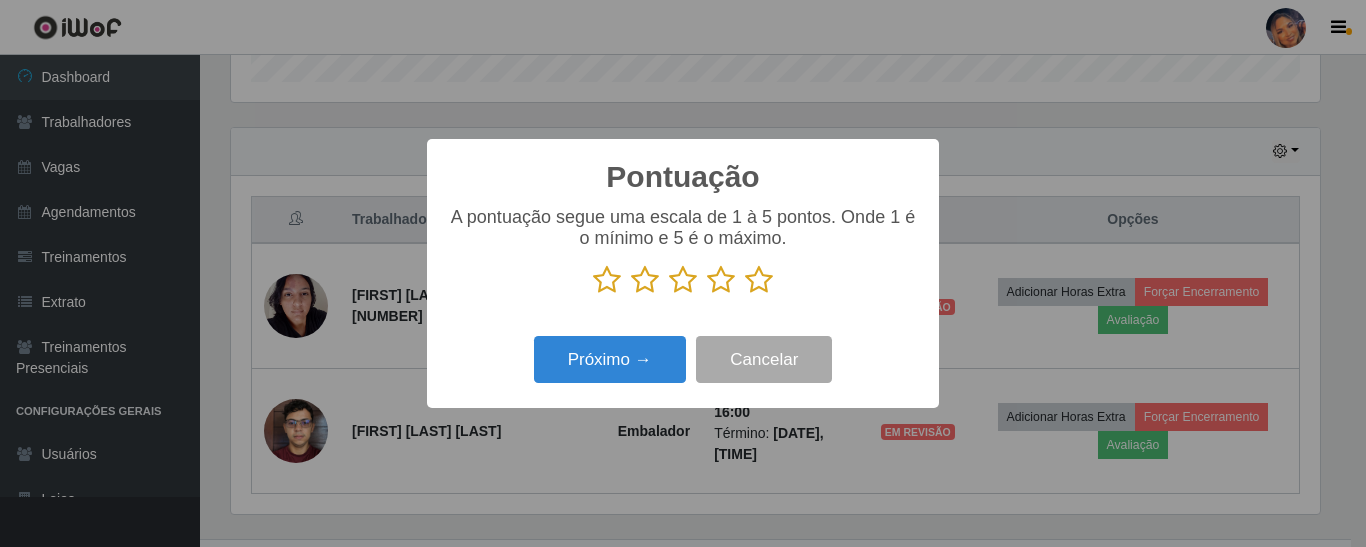 click at bounding box center [759, 280] 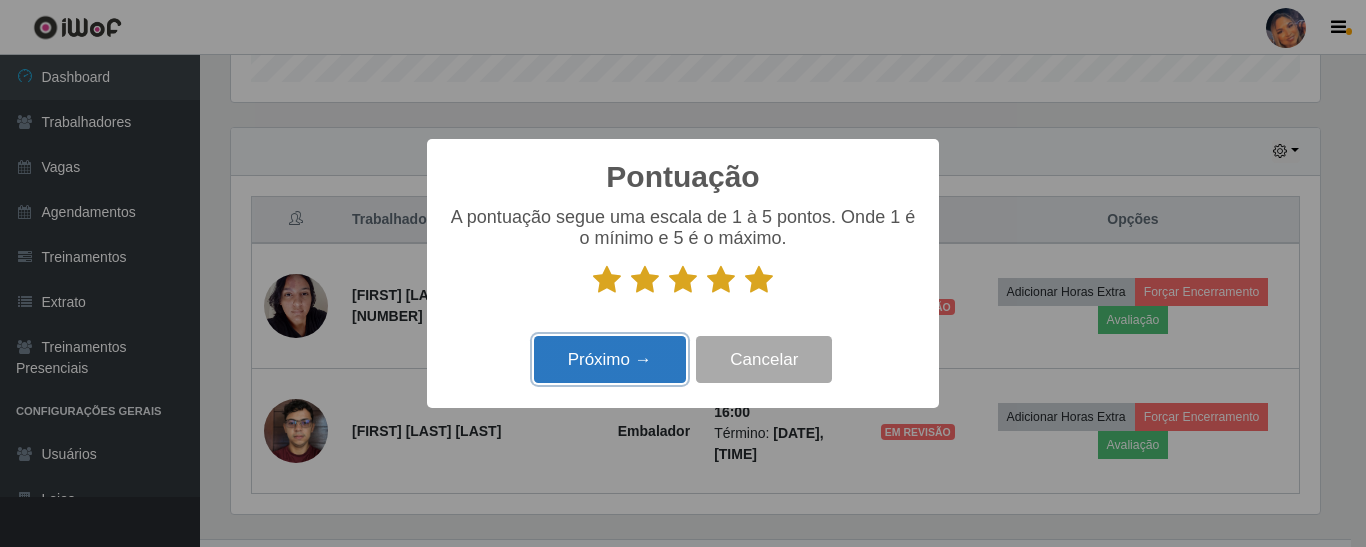 click on "Próximo →" at bounding box center (610, 359) 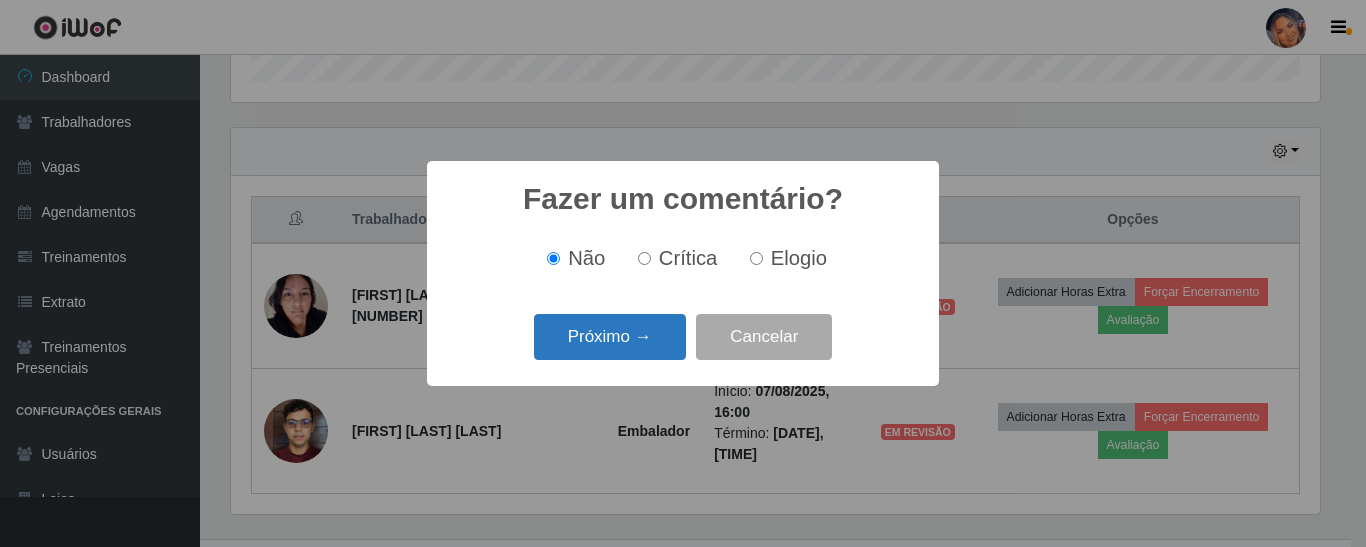click on "Próximo →" at bounding box center [610, 337] 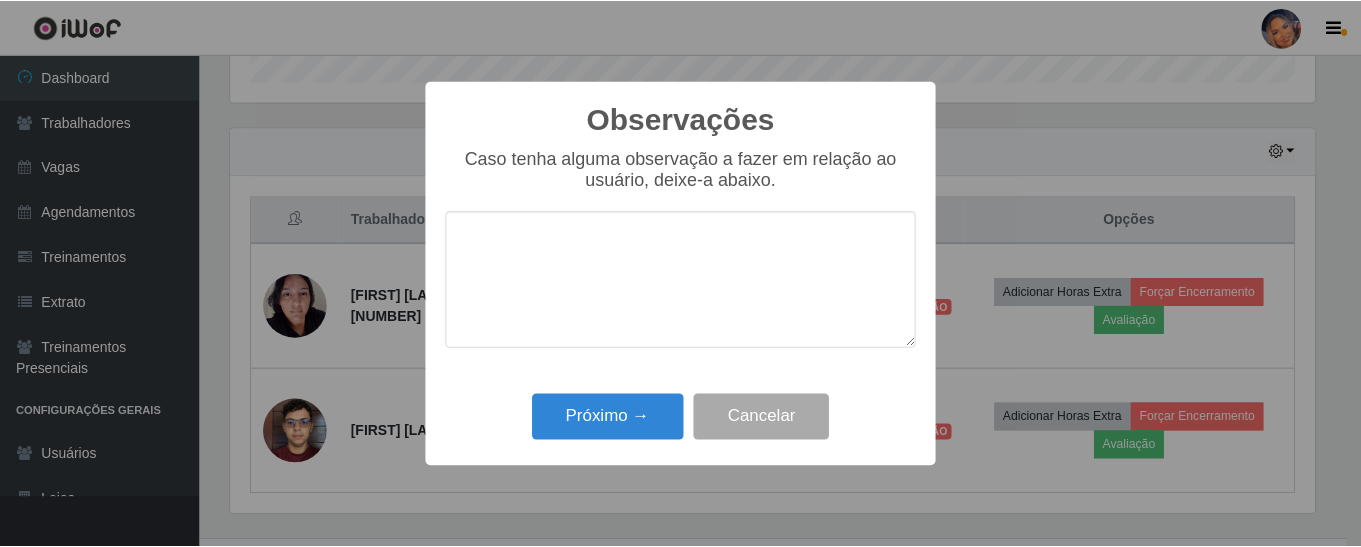 scroll, scrollTop: 999585, scrollLeft: 998911, axis: both 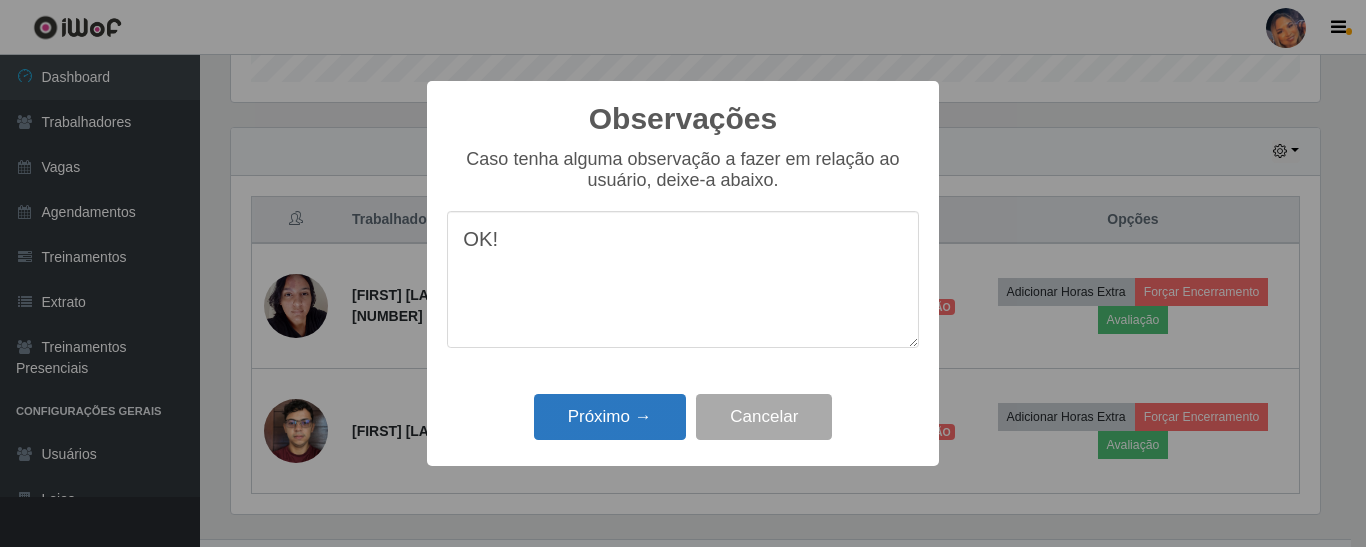 type on "OK!" 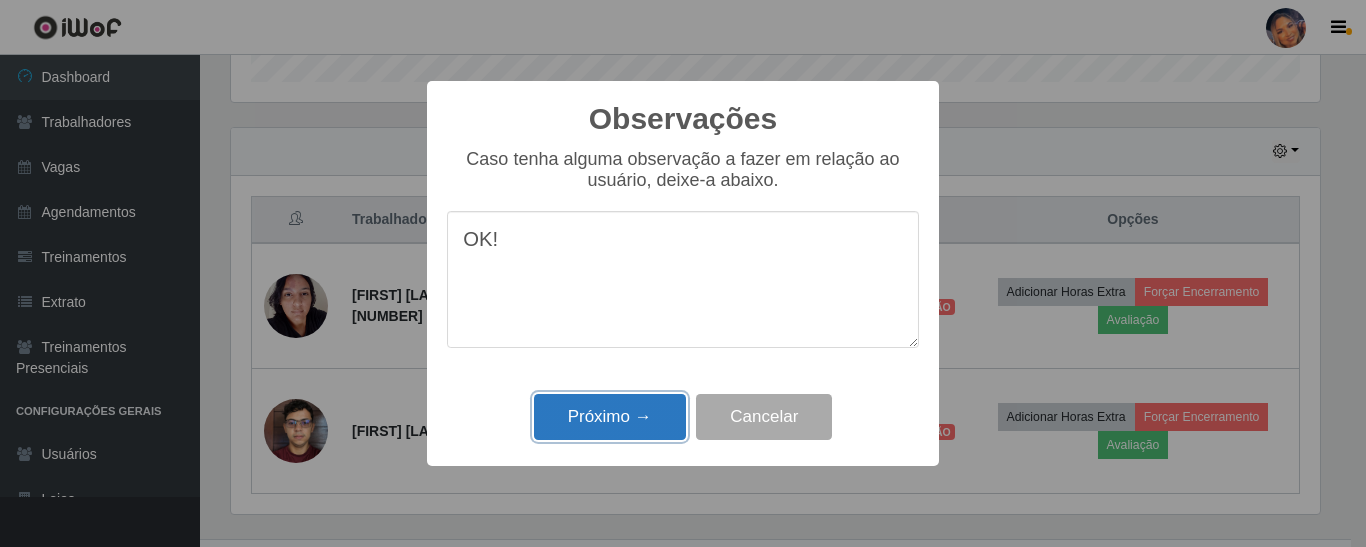 click on "Próximo →" at bounding box center [610, 417] 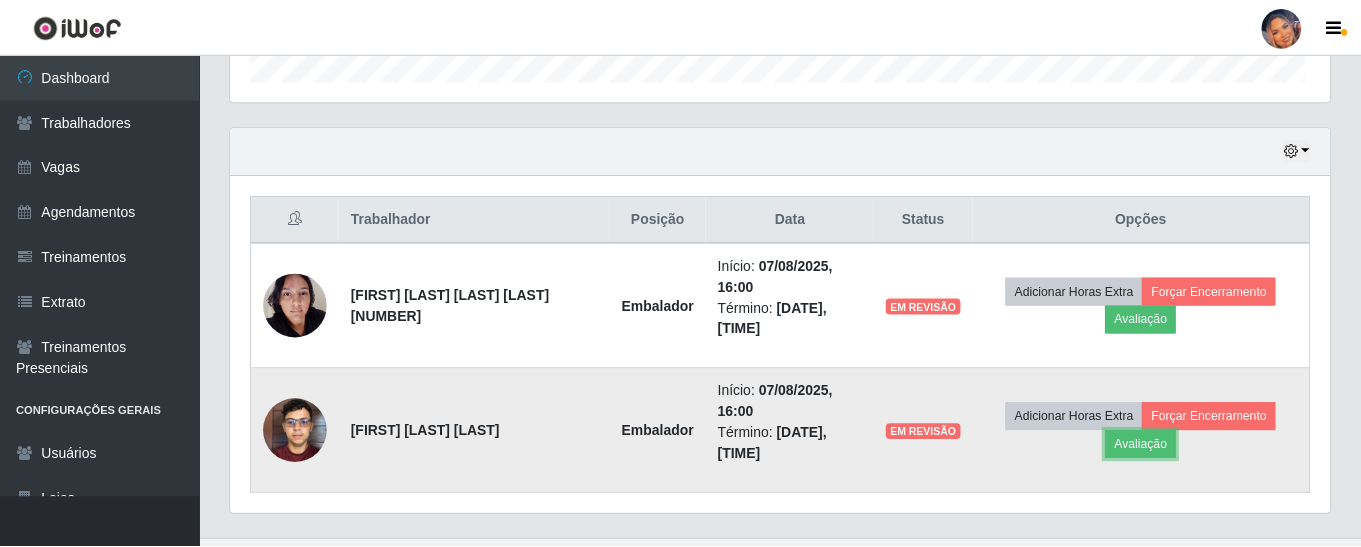 scroll, scrollTop: 999585, scrollLeft: 998901, axis: both 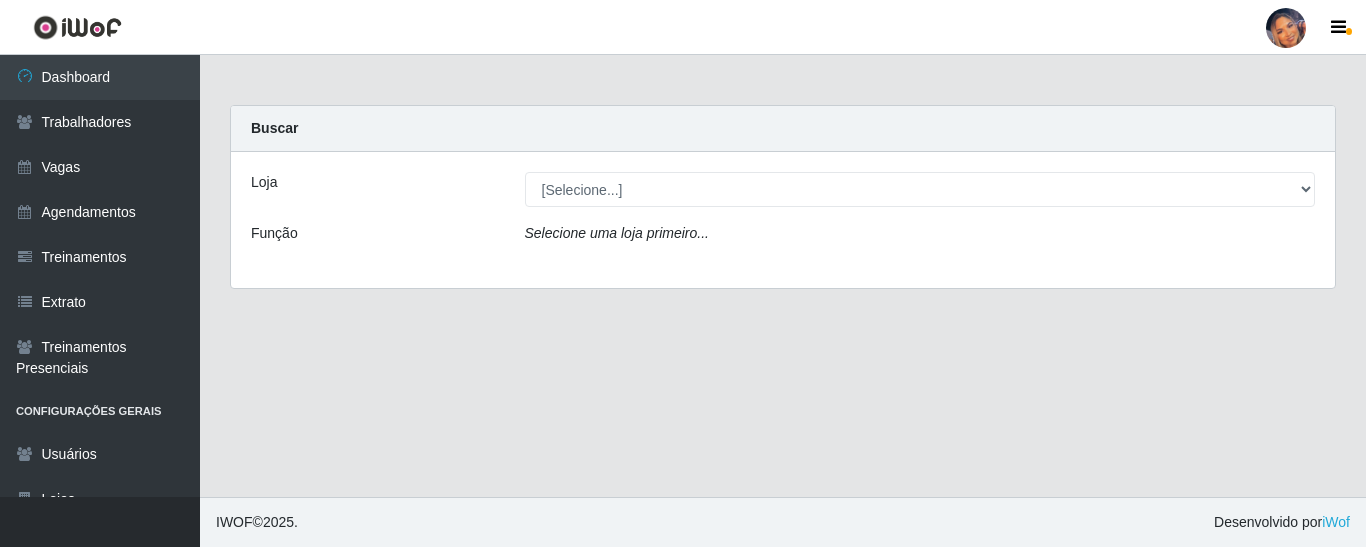 select on "169" 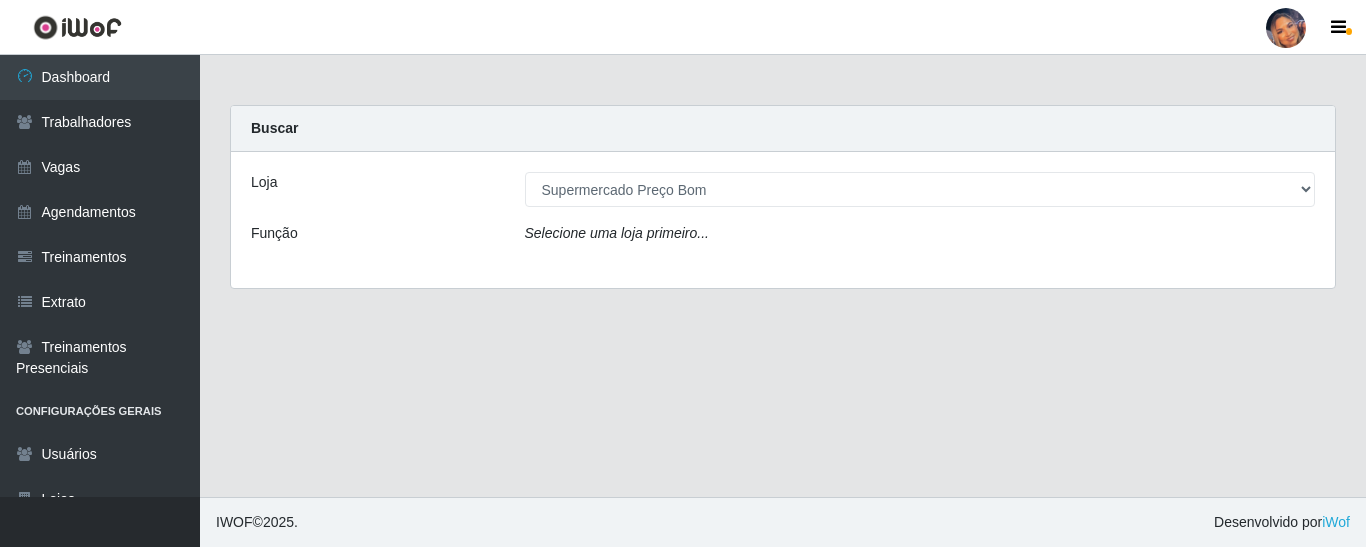 click on "[Selecione...] Supermercado Preço Bom" at bounding box center (920, 189) 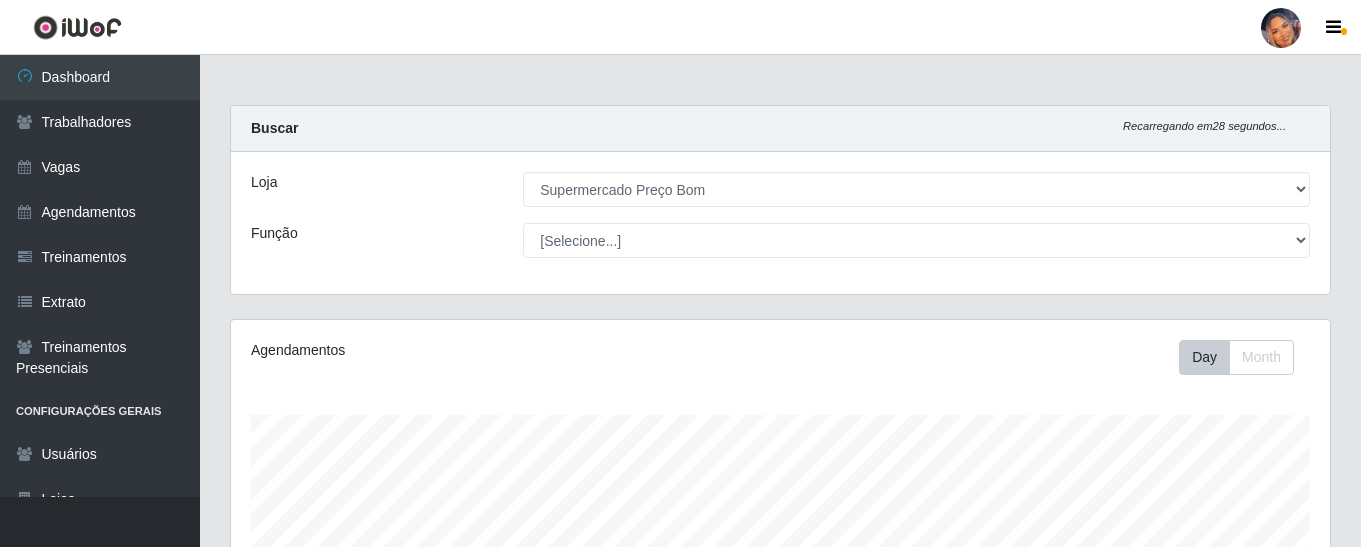 scroll, scrollTop: 999585, scrollLeft: 998901, axis: both 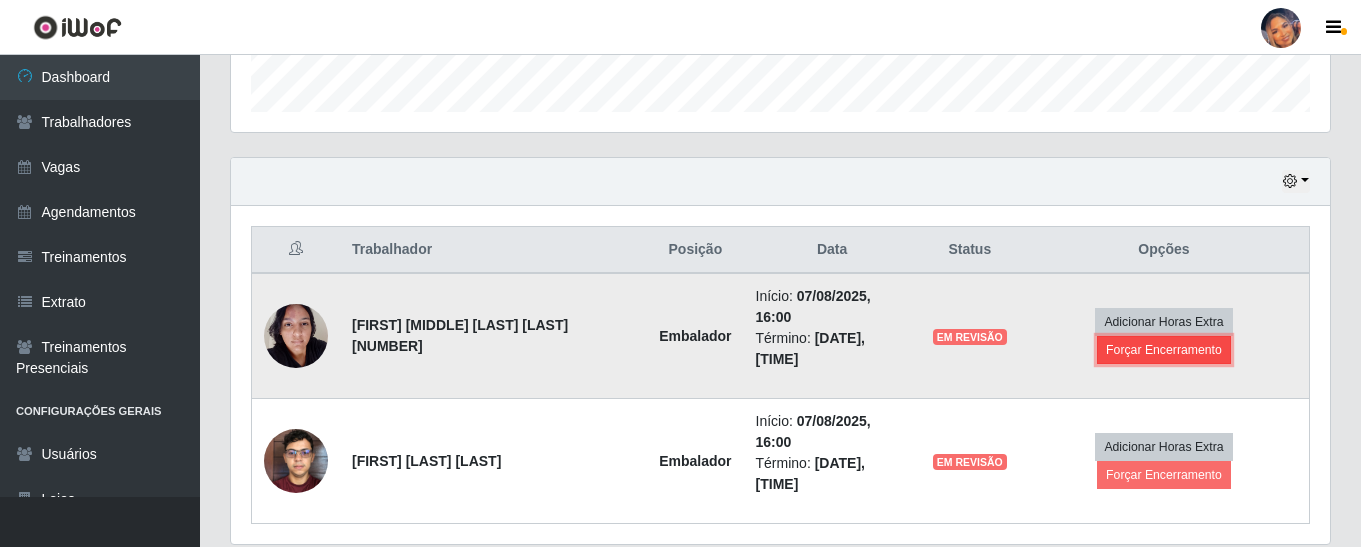 click on "Forçar Encerramento" at bounding box center (1164, 350) 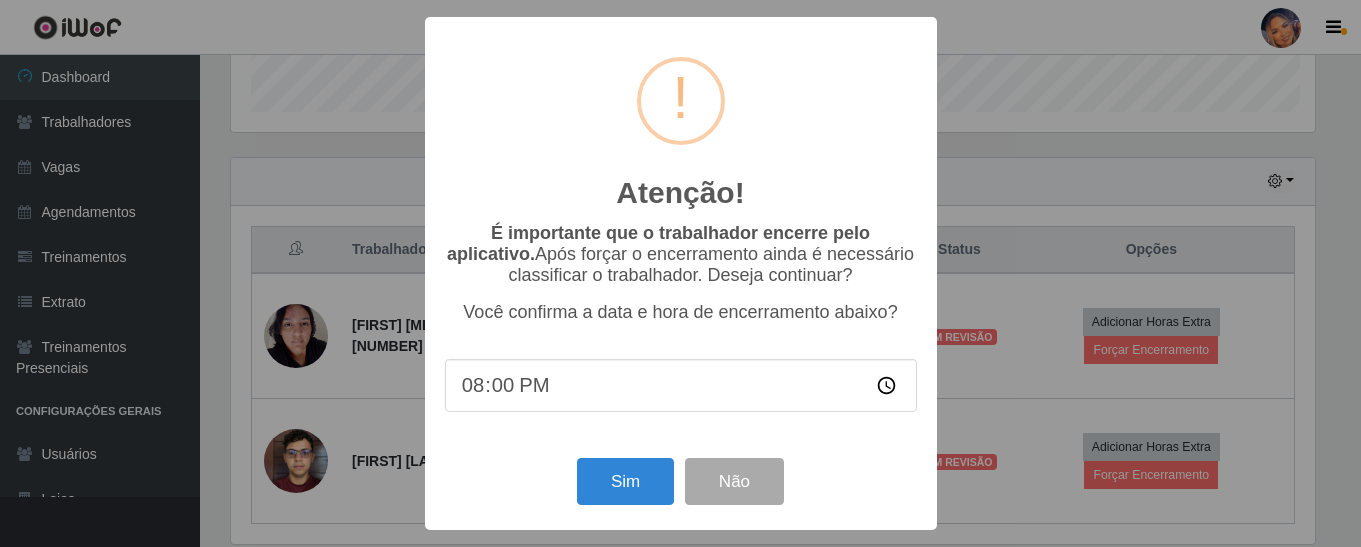 scroll, scrollTop: 999585, scrollLeft: 998911, axis: both 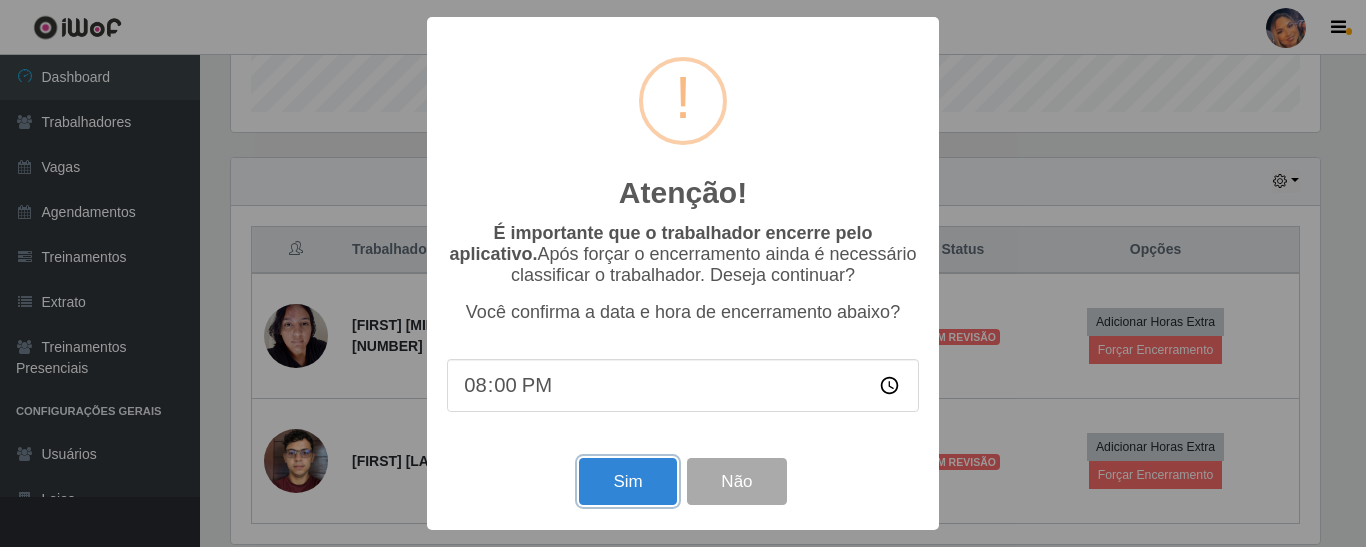 drag, startPoint x: 638, startPoint y: 477, endPoint x: 637, endPoint y: 462, distance: 15.033297 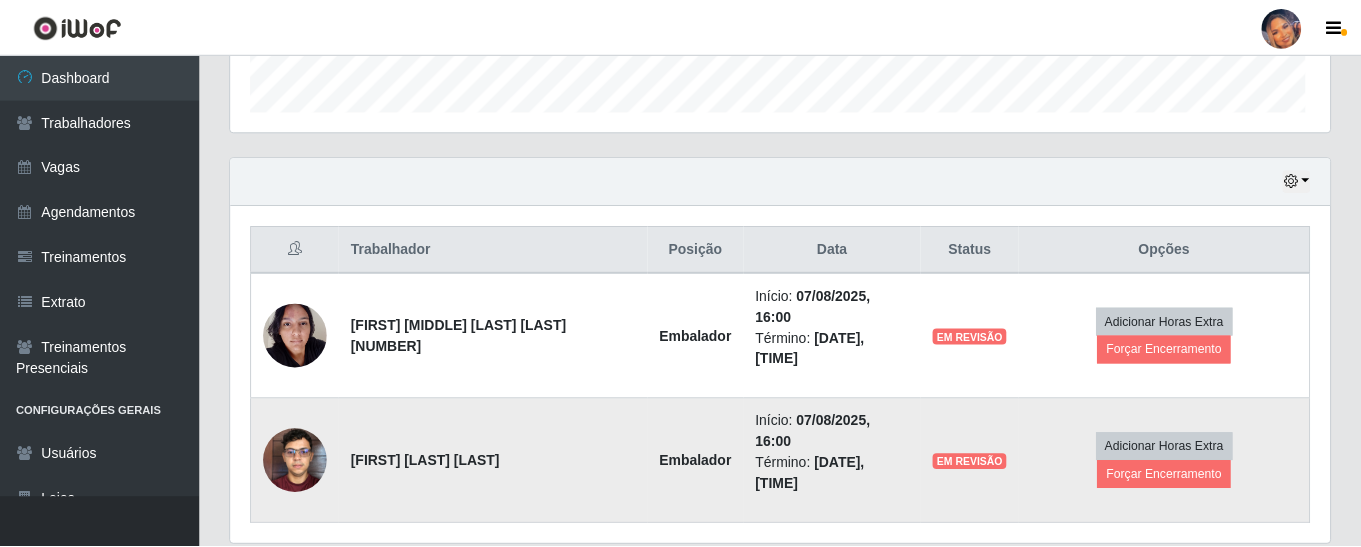 scroll, scrollTop: 999585, scrollLeft: 998901, axis: both 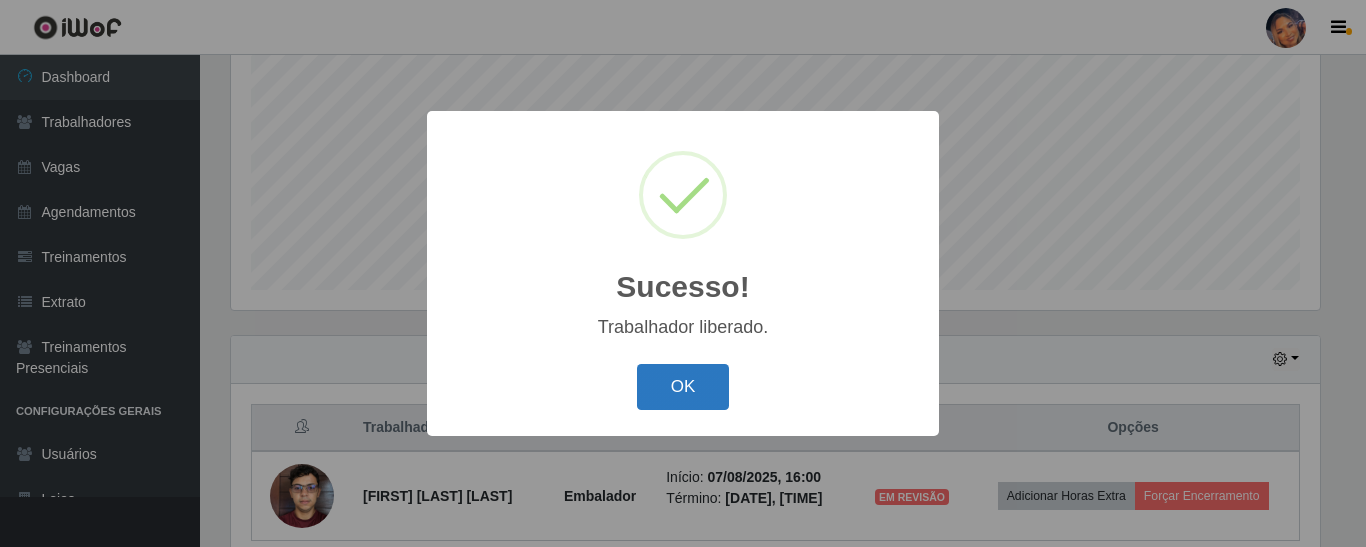 click on "OK" at bounding box center [683, 387] 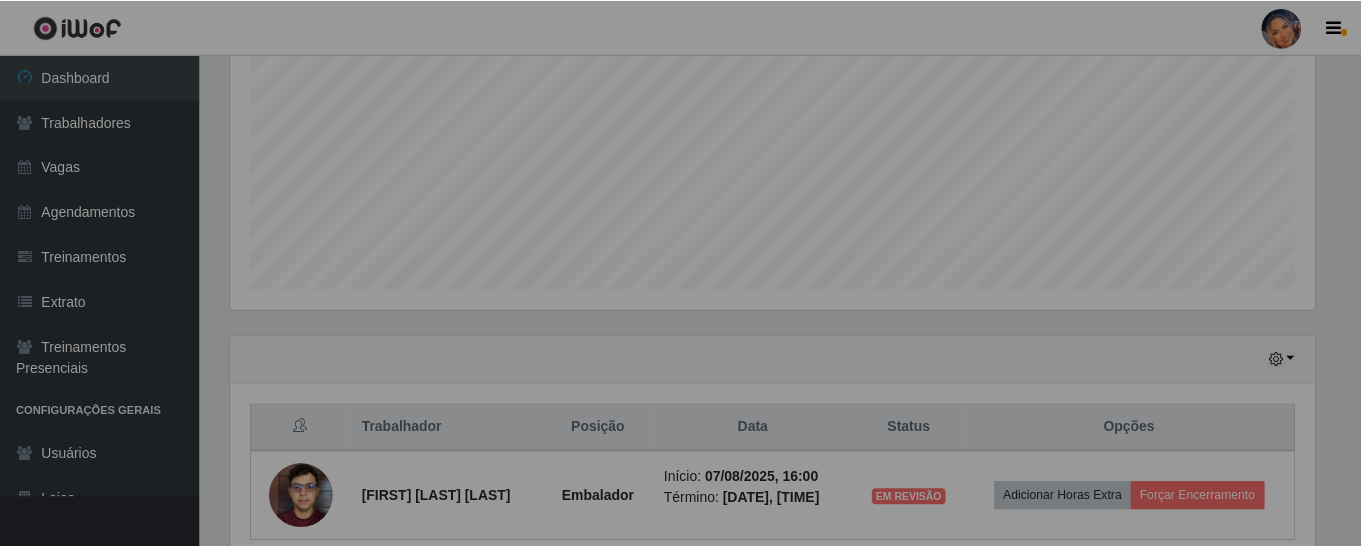 scroll, scrollTop: 999585, scrollLeft: 998901, axis: both 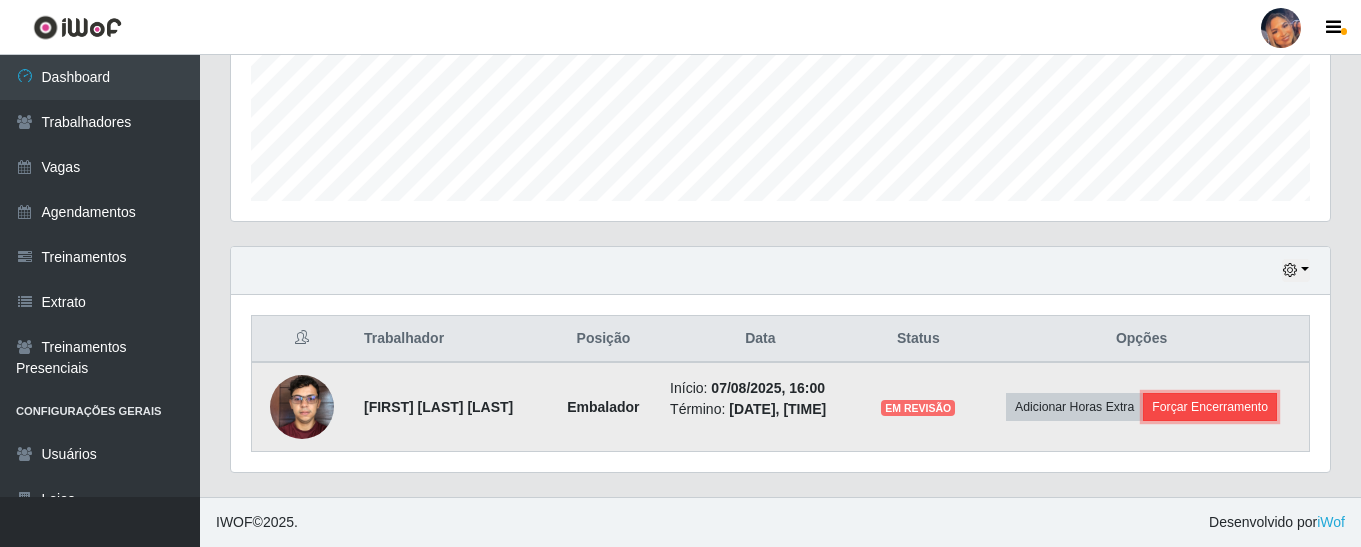 click on "Forçar Encerramento" at bounding box center (1210, 407) 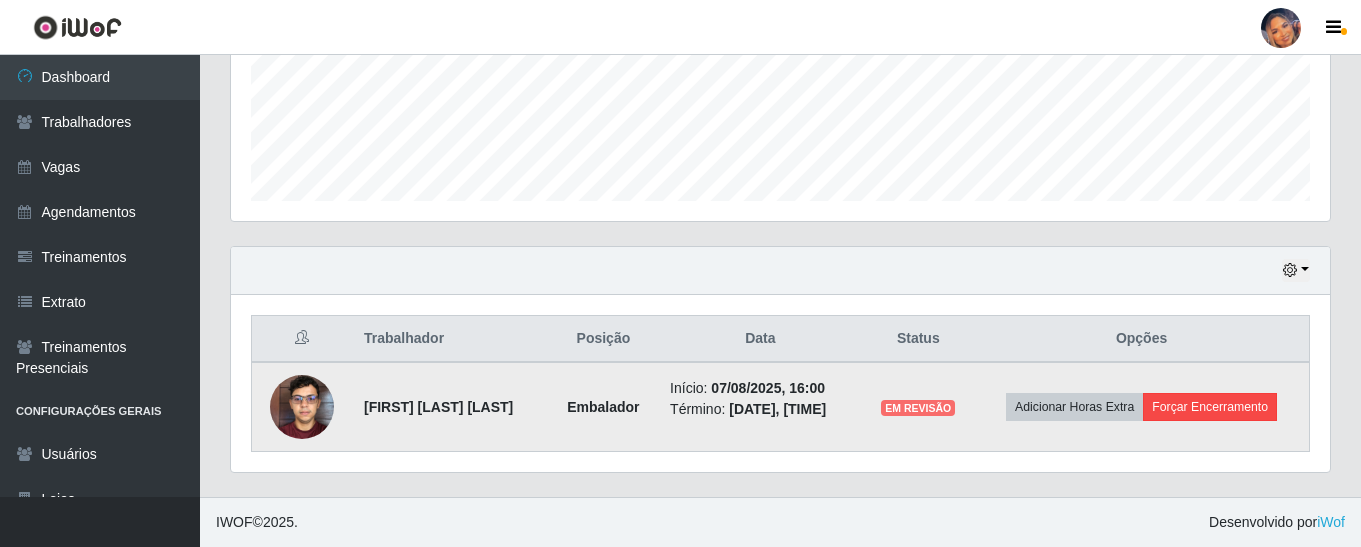 scroll, scrollTop: 999585, scrollLeft: 998911, axis: both 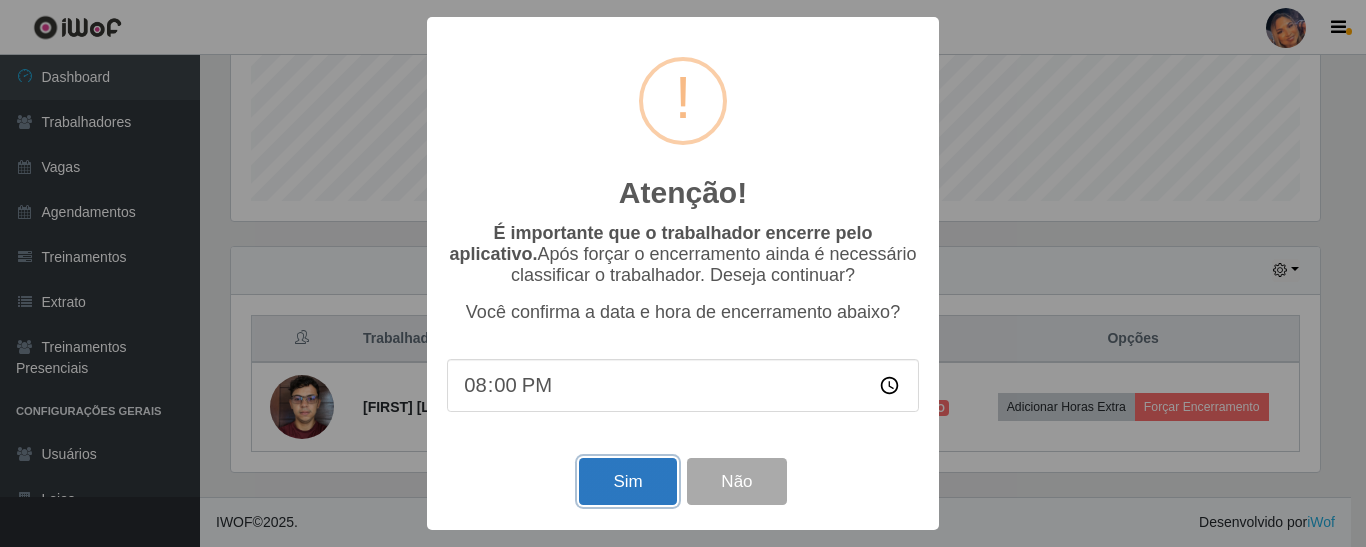 click on "Sim" at bounding box center (627, 481) 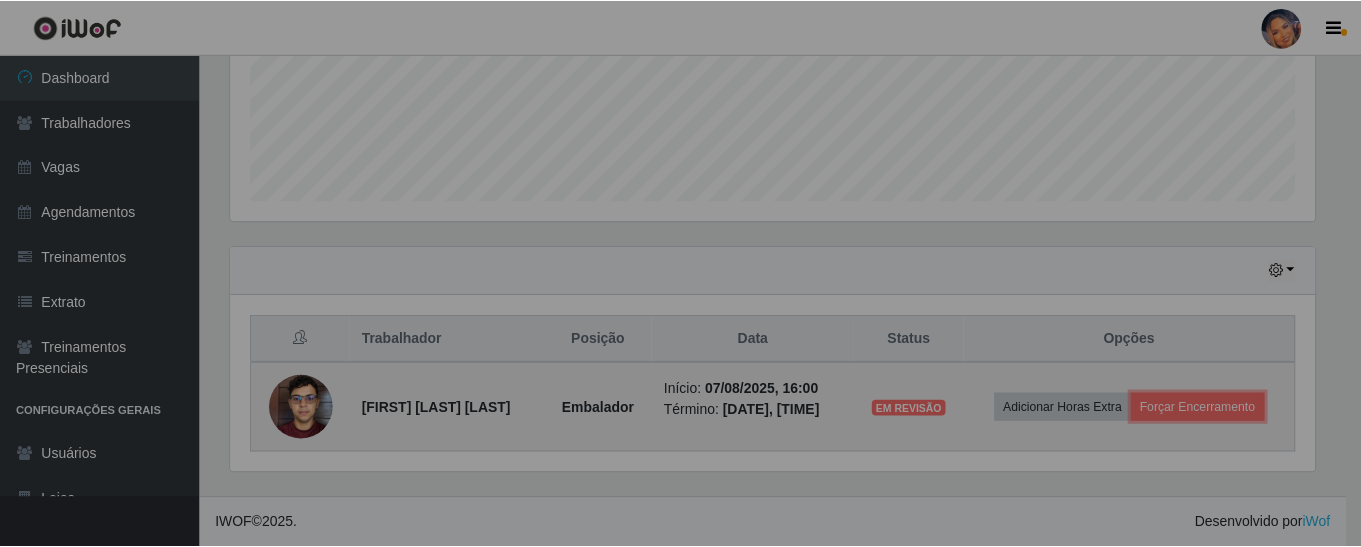 scroll, scrollTop: 999585, scrollLeft: 998901, axis: both 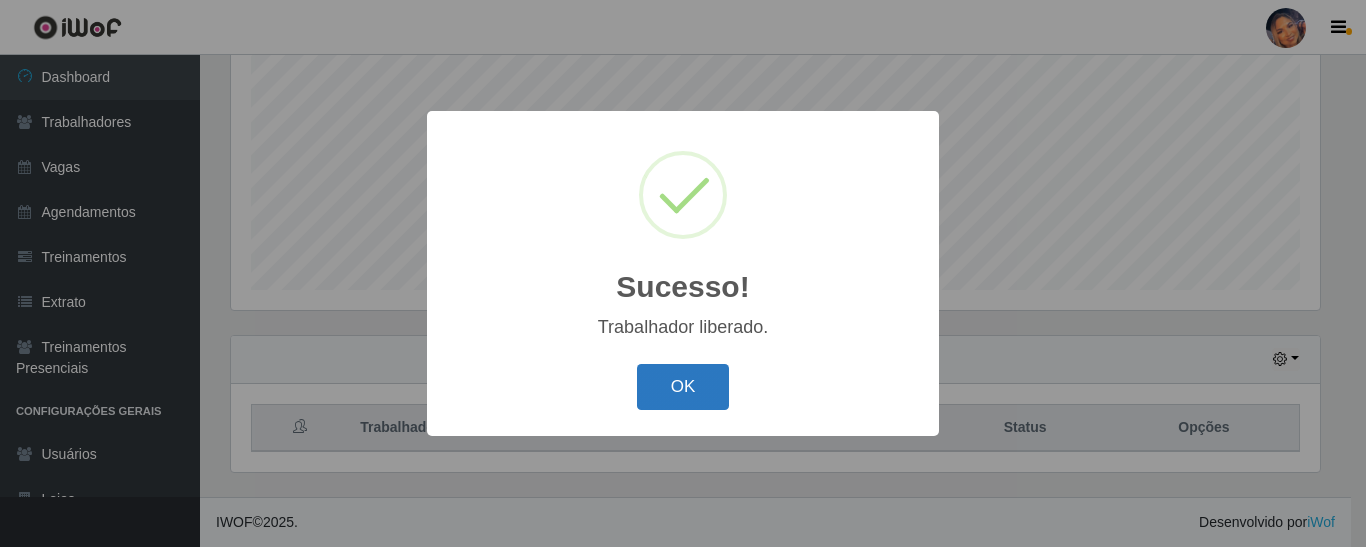 click on "OK" at bounding box center [683, 387] 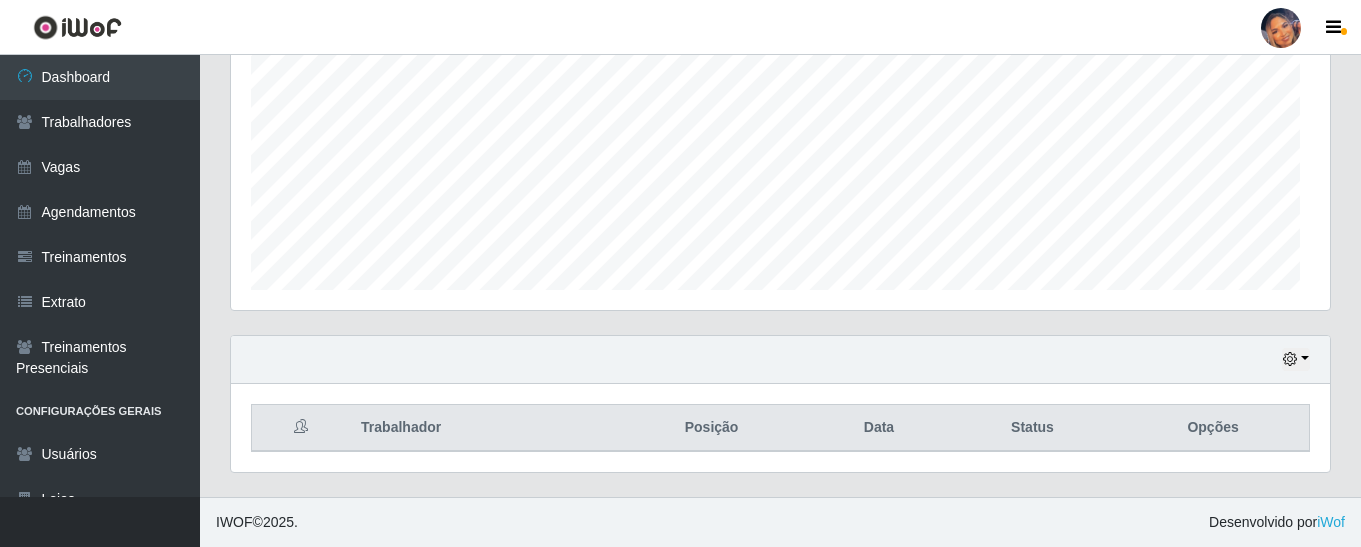 scroll, scrollTop: 999585, scrollLeft: 998901, axis: both 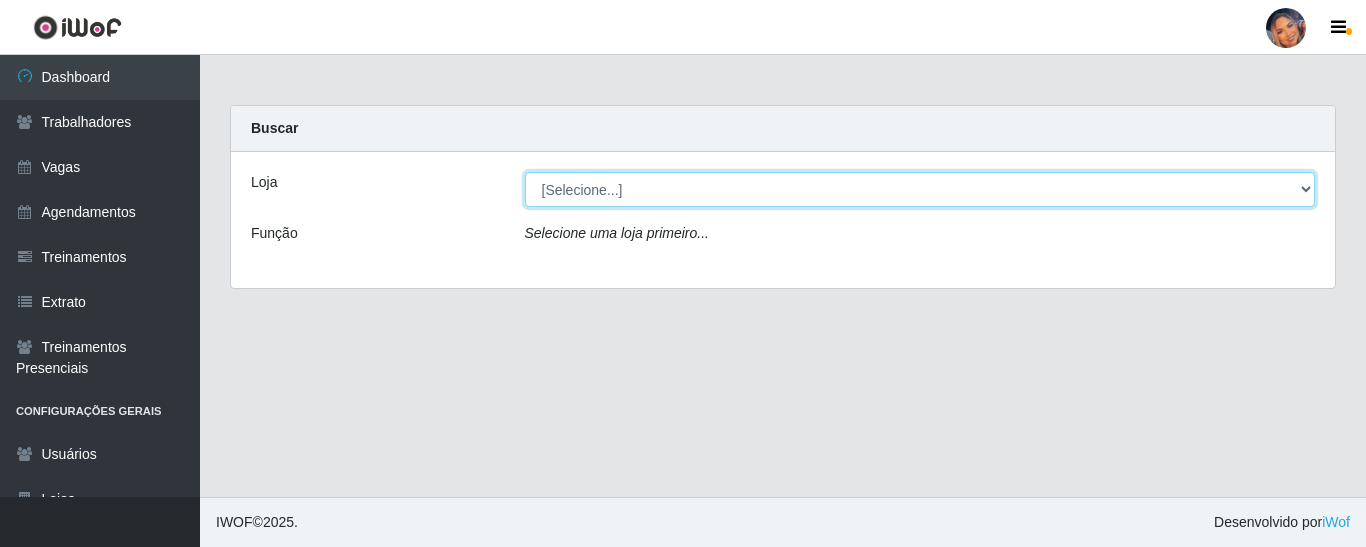 drag, startPoint x: 742, startPoint y: 200, endPoint x: 750, endPoint y: 209, distance: 12.0415945 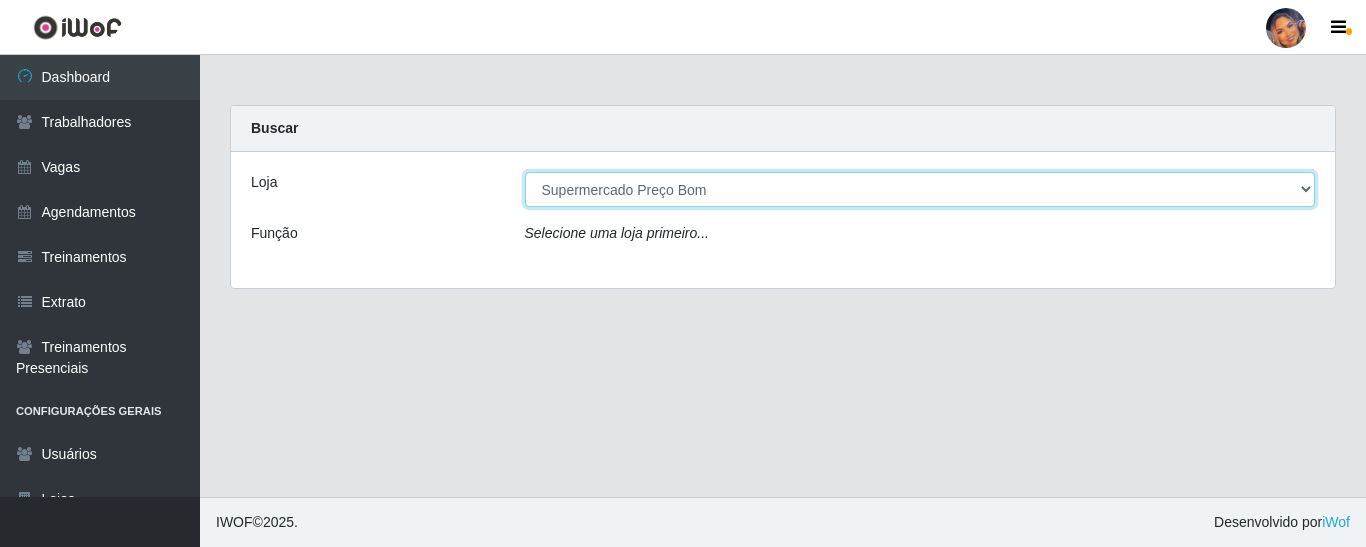 click on "[Selecione...] Supermercado Preço Bom" at bounding box center [920, 189] 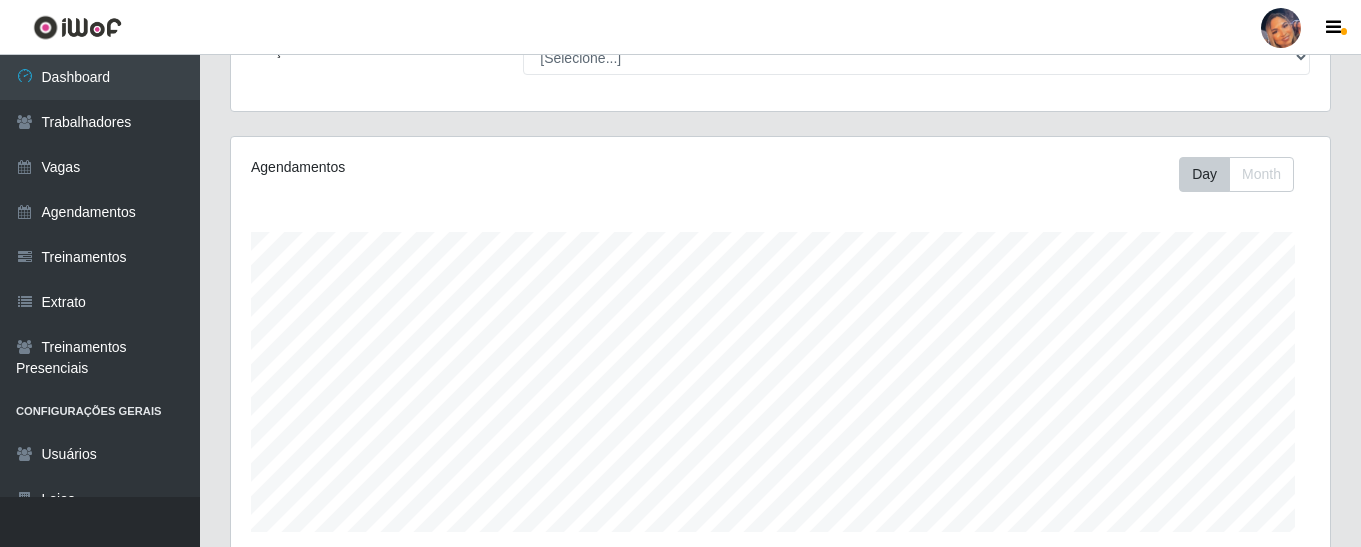 scroll, scrollTop: 425, scrollLeft: 0, axis: vertical 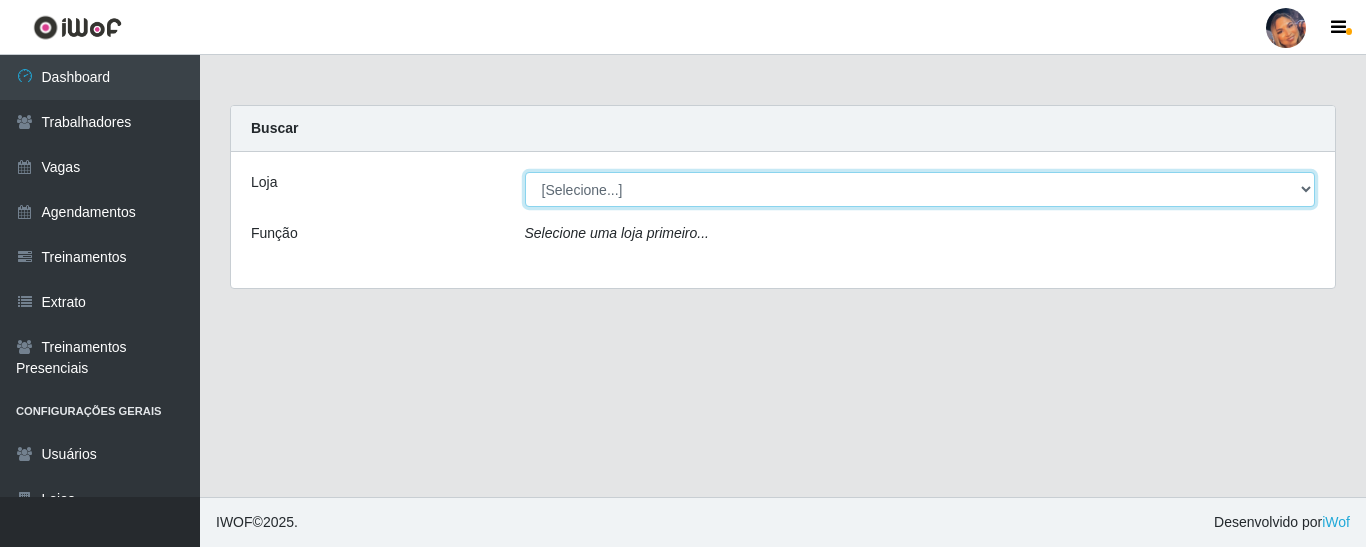 click on "[Selecione...] Supermercado Preço Bom" at bounding box center [920, 189] 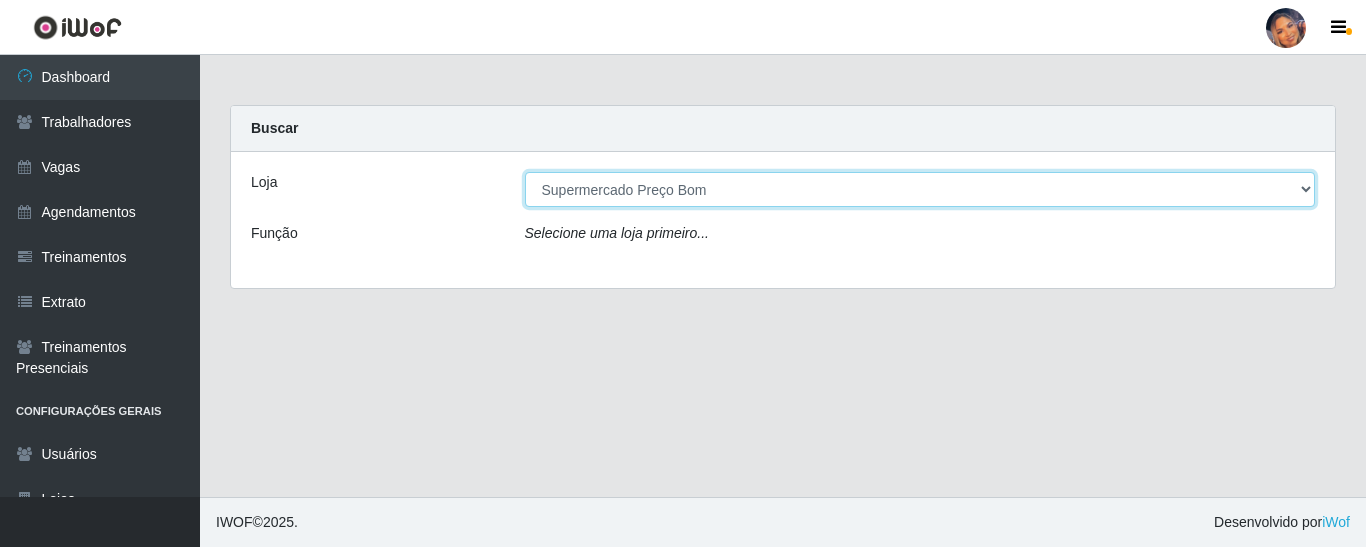 click on "[Selecione...] Supermercado Preço Bom" at bounding box center (920, 189) 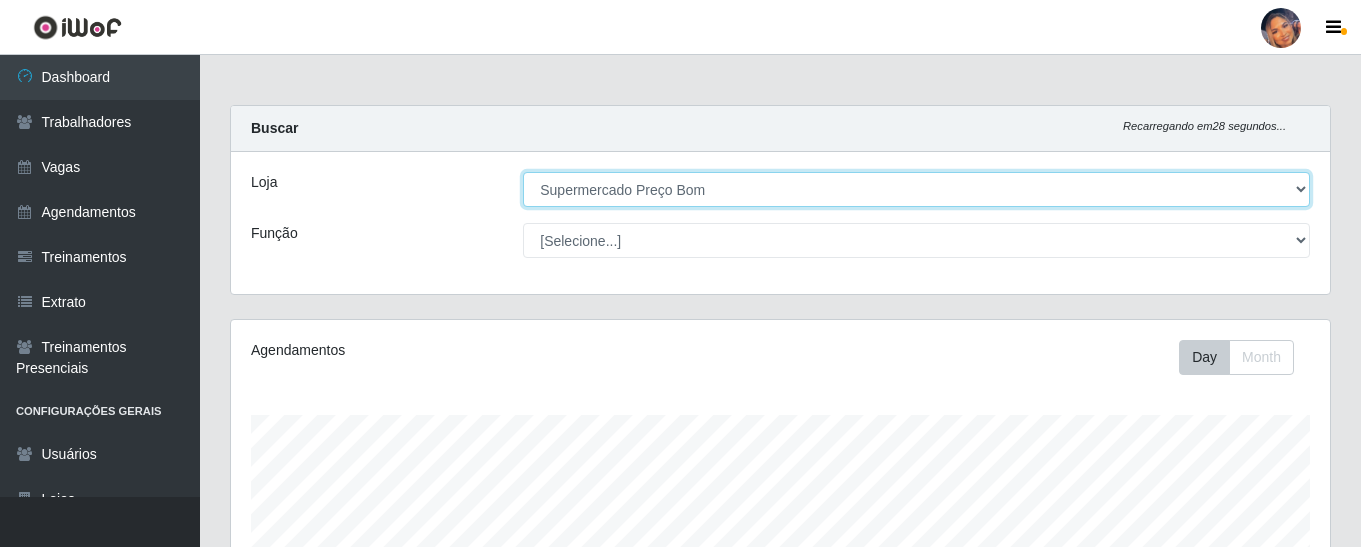 scroll, scrollTop: 999585, scrollLeft: 998901, axis: both 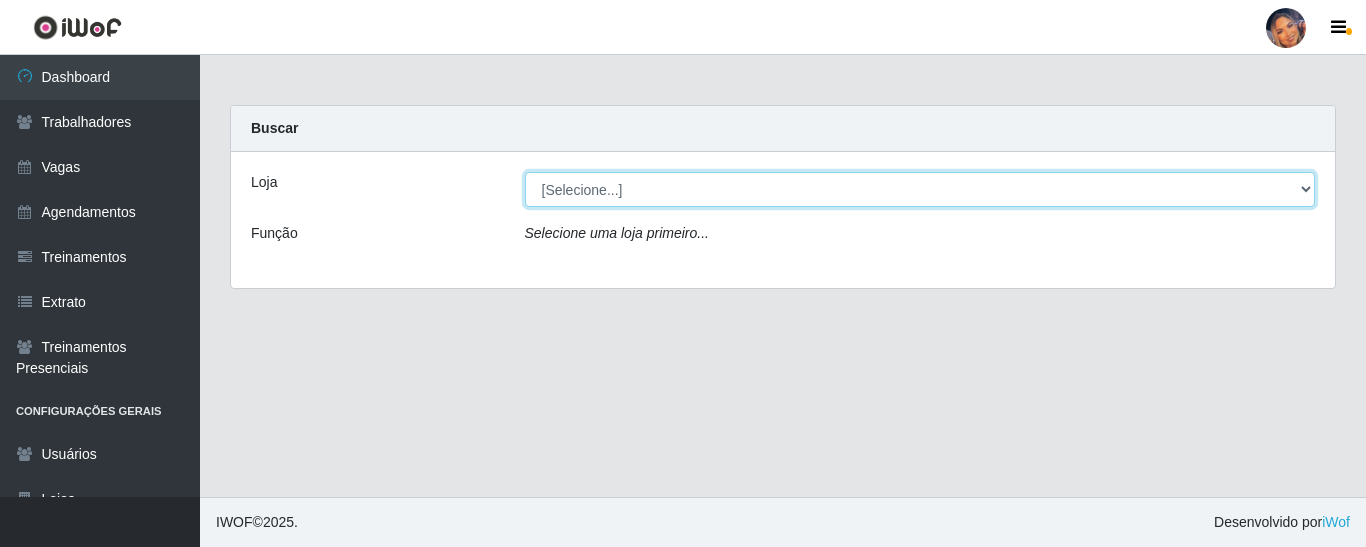 click on "[Selecione...] Supermercado Preço Bom" at bounding box center [920, 189] 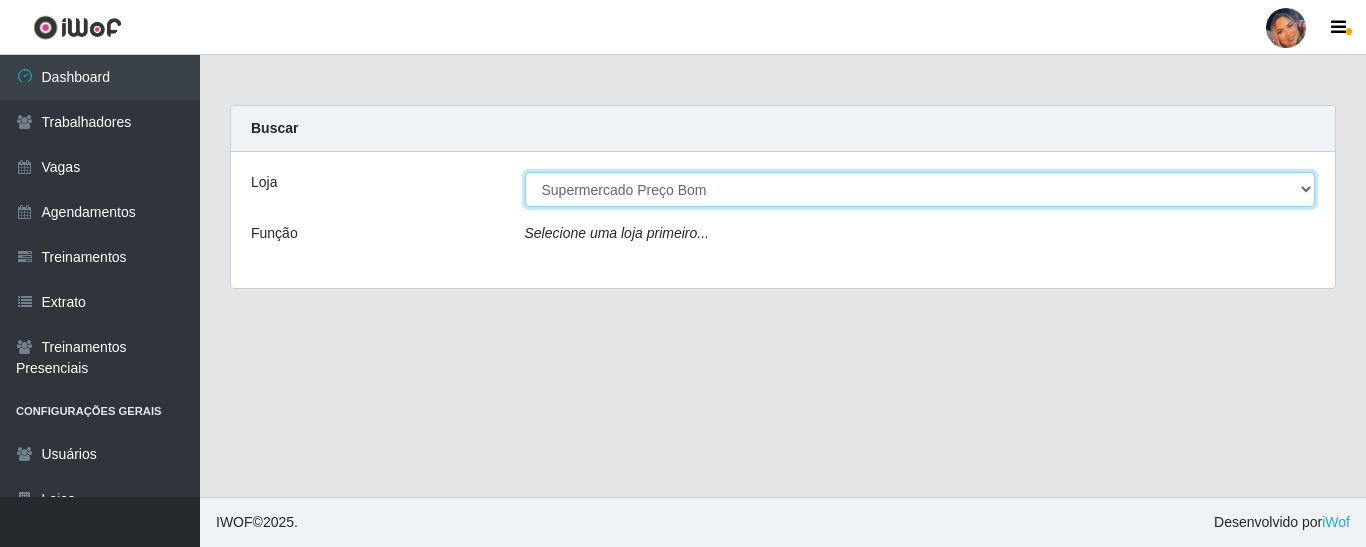 click on "[Selecione...] Supermercado Preço Bom" at bounding box center [920, 189] 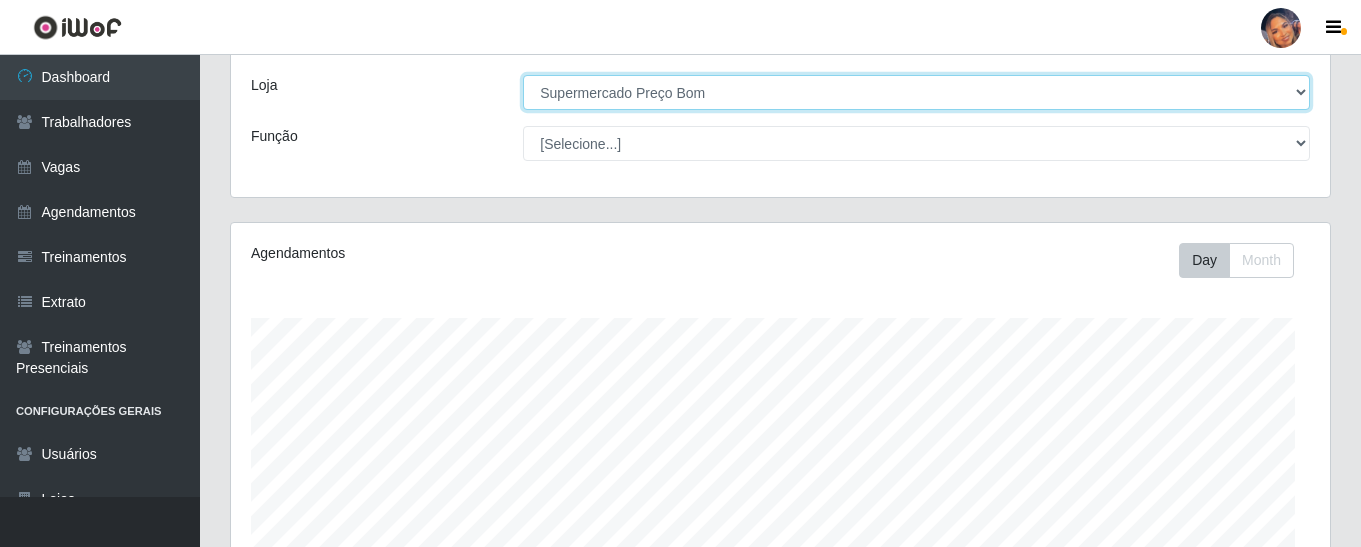 scroll, scrollTop: 200, scrollLeft: 0, axis: vertical 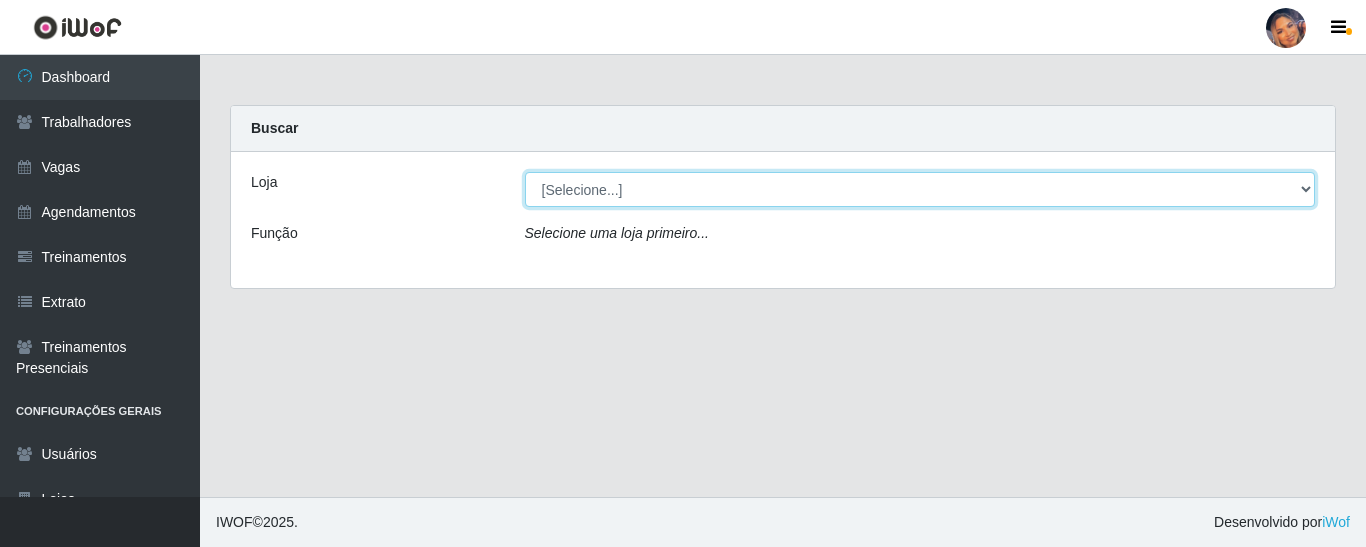 click on "[Selecione...] Supermercado Preço Bom" at bounding box center (920, 189) 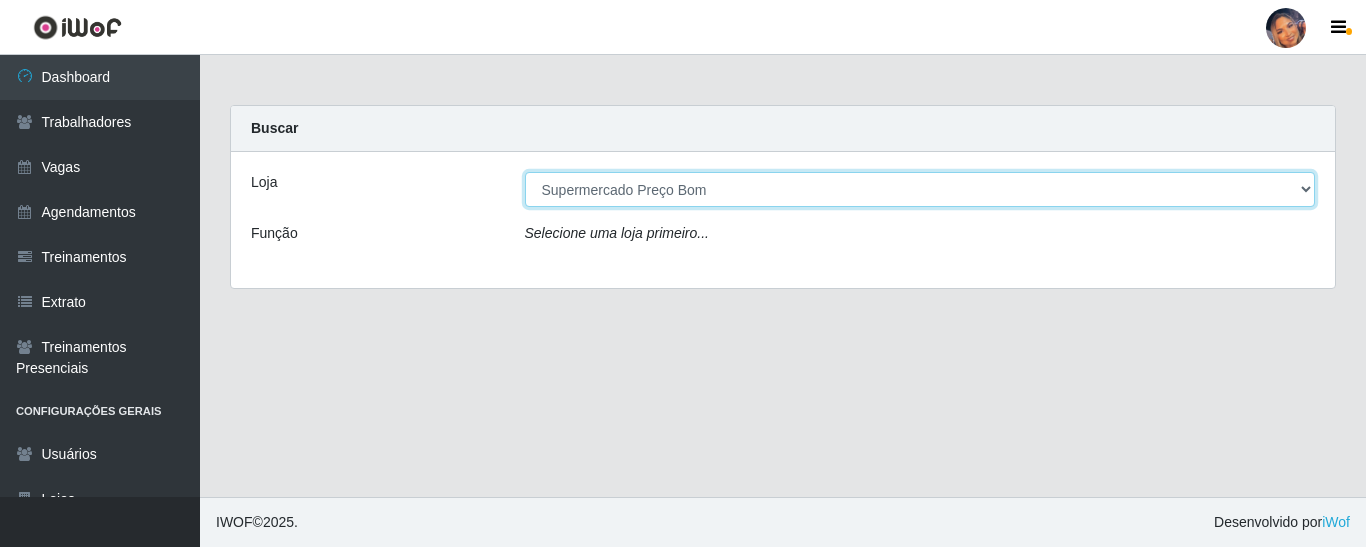 click on "[Selecione...] Supermercado Preço Bom" at bounding box center [920, 189] 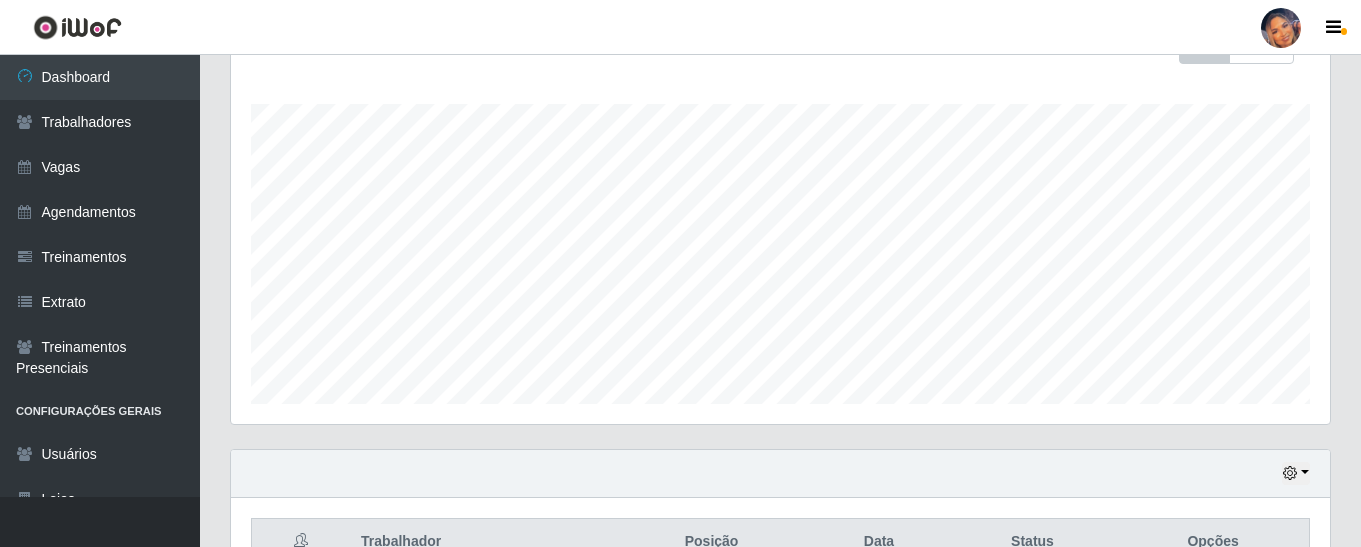 scroll, scrollTop: 425, scrollLeft: 0, axis: vertical 